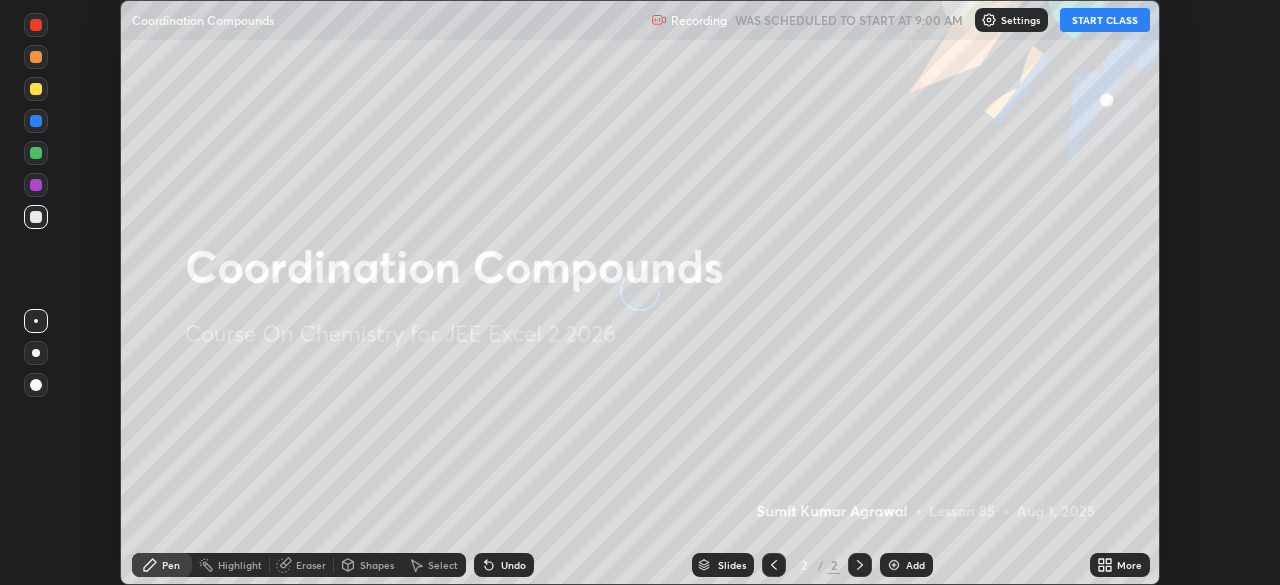 scroll, scrollTop: 0, scrollLeft: 0, axis: both 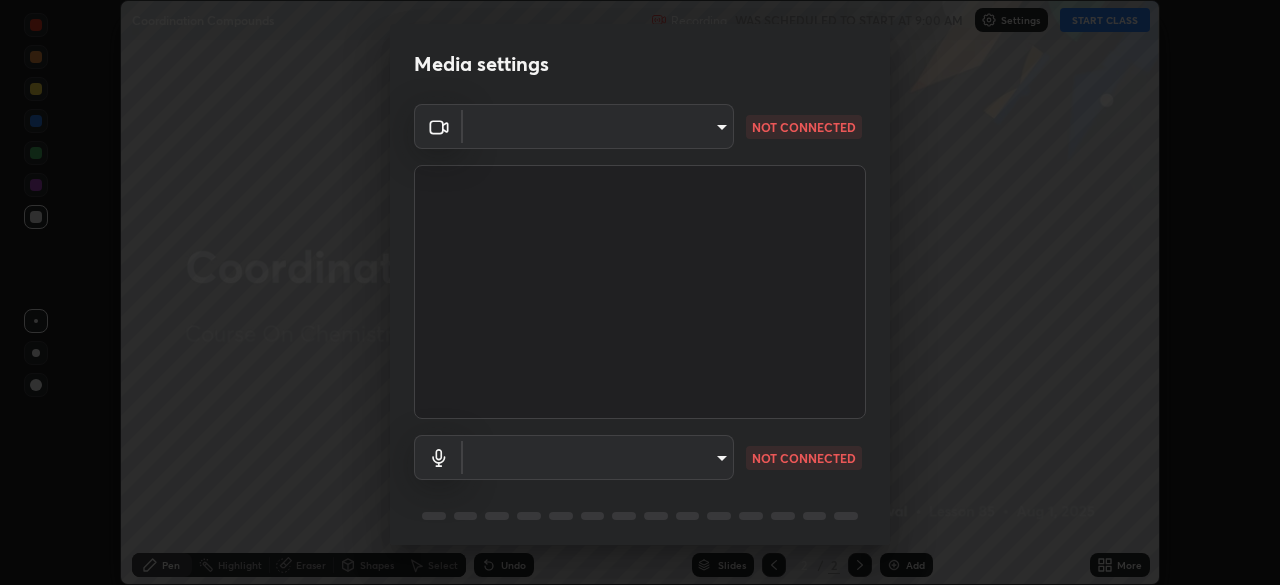 type on "c0fccc6def6e54878234cec608f9adb6f1ff5846390cd9187a75468fa774485e" 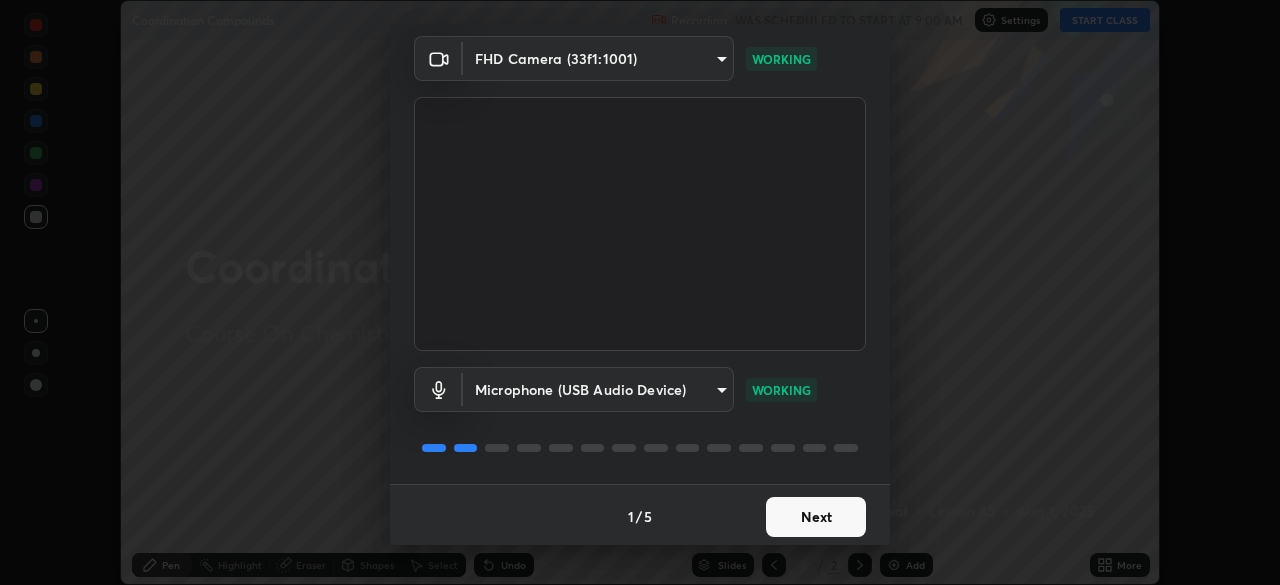 scroll, scrollTop: 71, scrollLeft: 0, axis: vertical 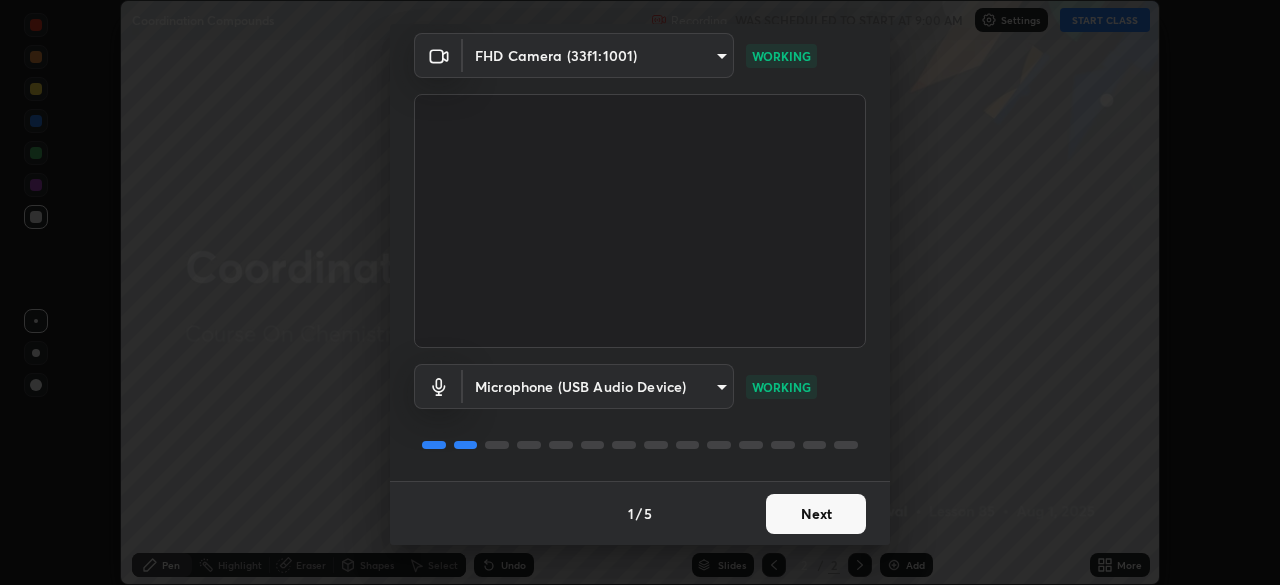 click on "Next" at bounding box center [816, 514] 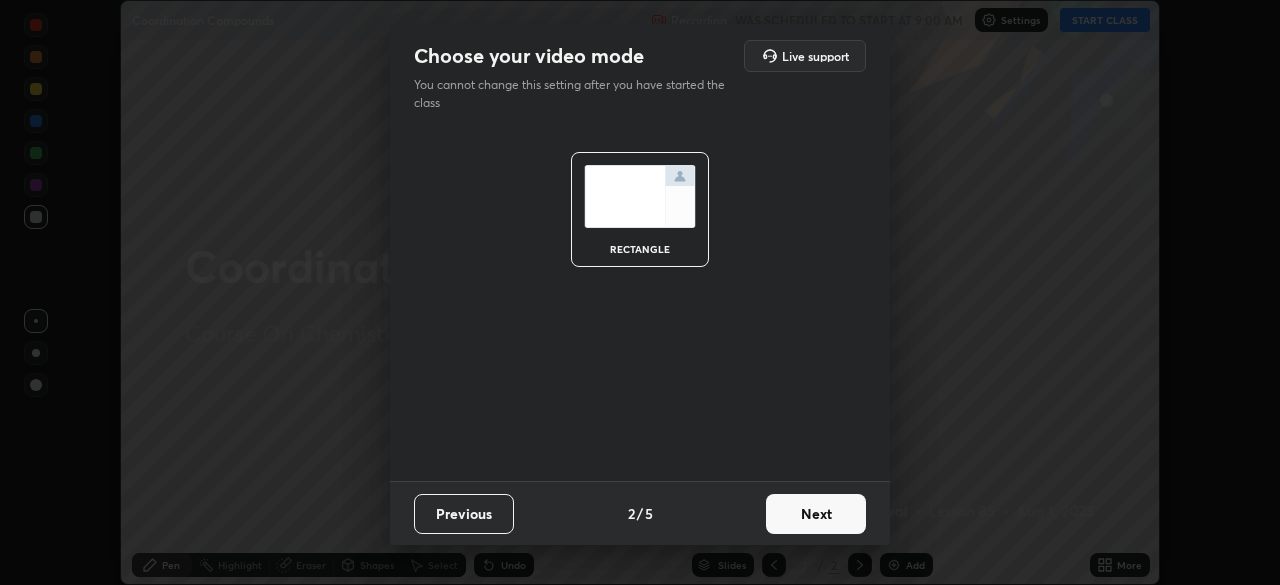 scroll, scrollTop: 0, scrollLeft: 0, axis: both 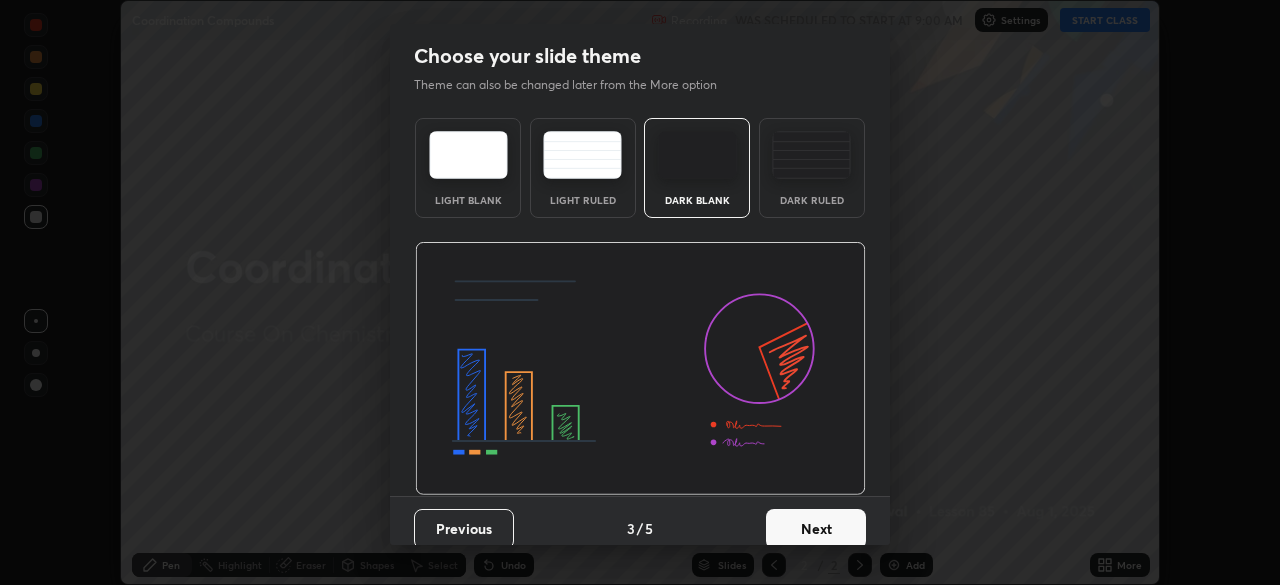 click on "Next" at bounding box center (816, 529) 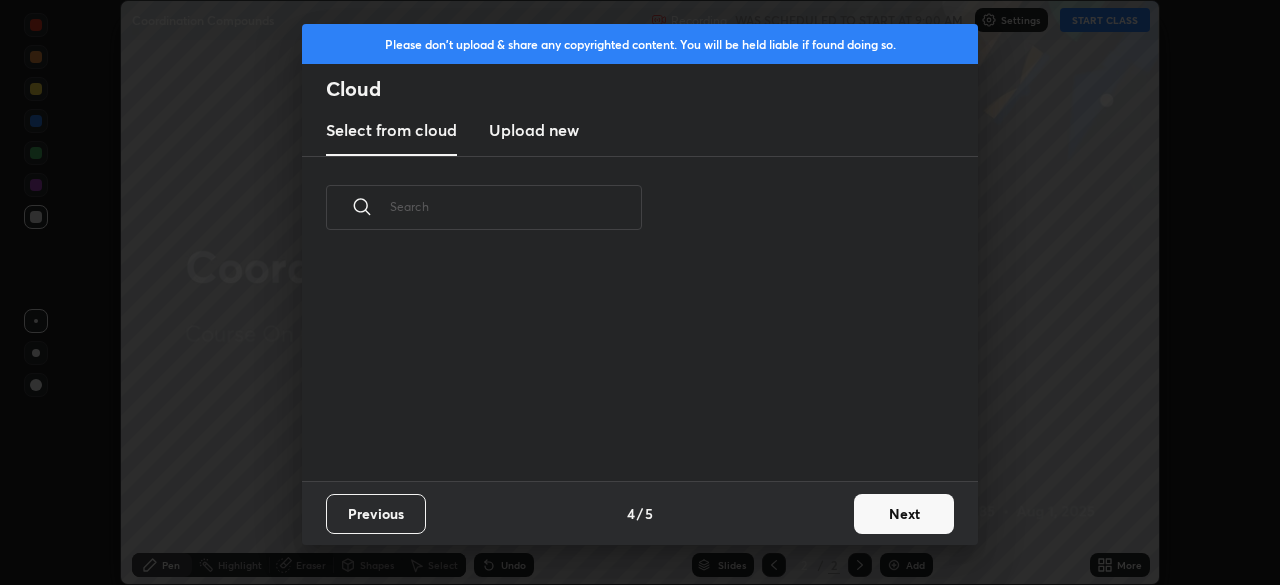click on "Next" at bounding box center [904, 514] 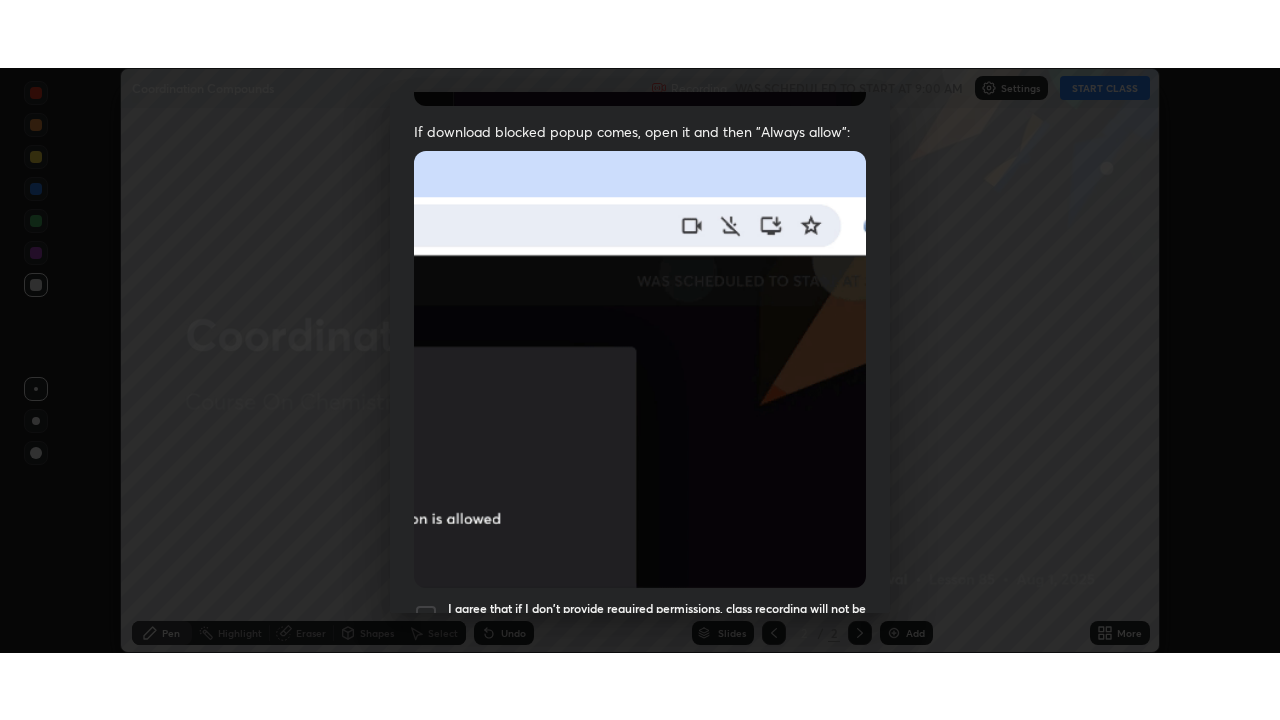 scroll, scrollTop: 479, scrollLeft: 0, axis: vertical 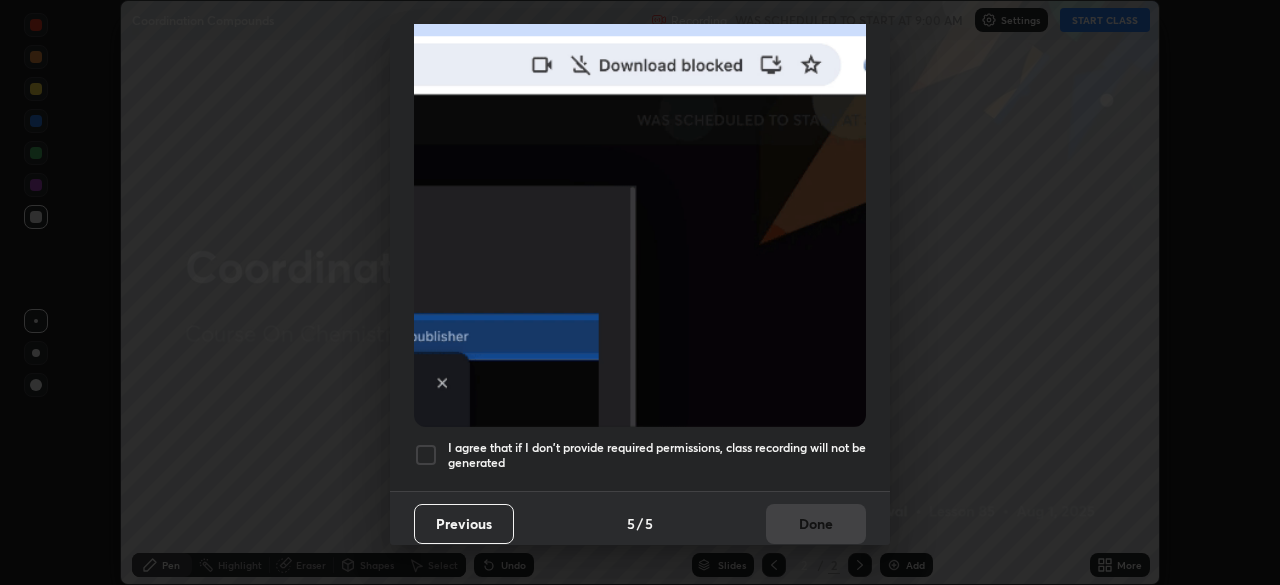 click at bounding box center (426, 455) 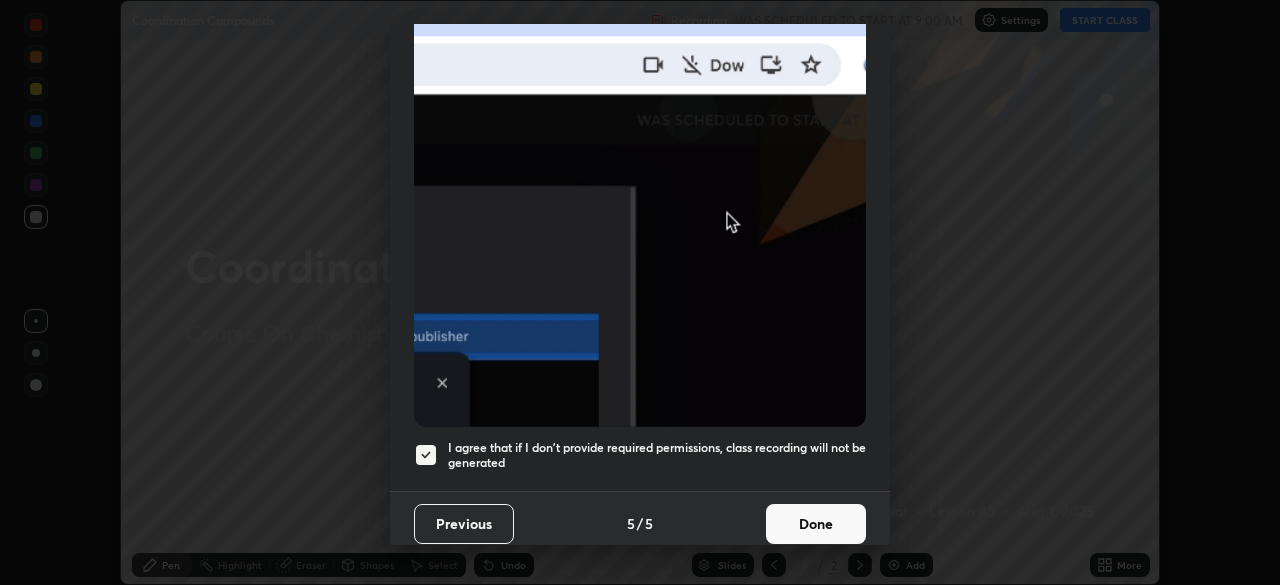 click on "Done" at bounding box center [816, 524] 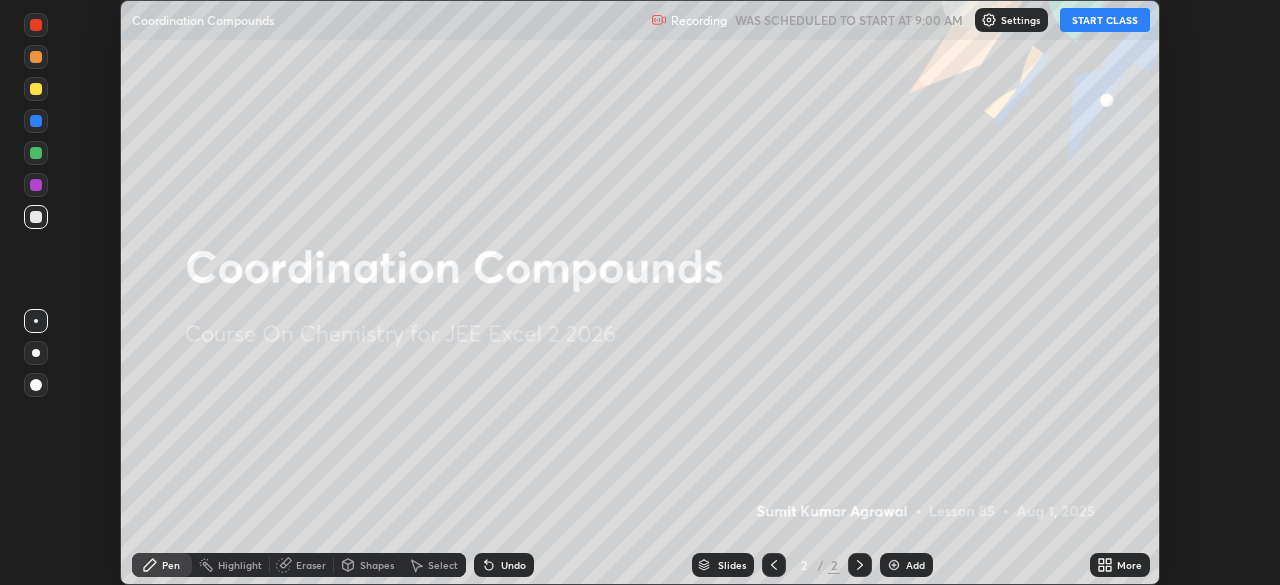 click on "START CLASS" at bounding box center [1105, 20] 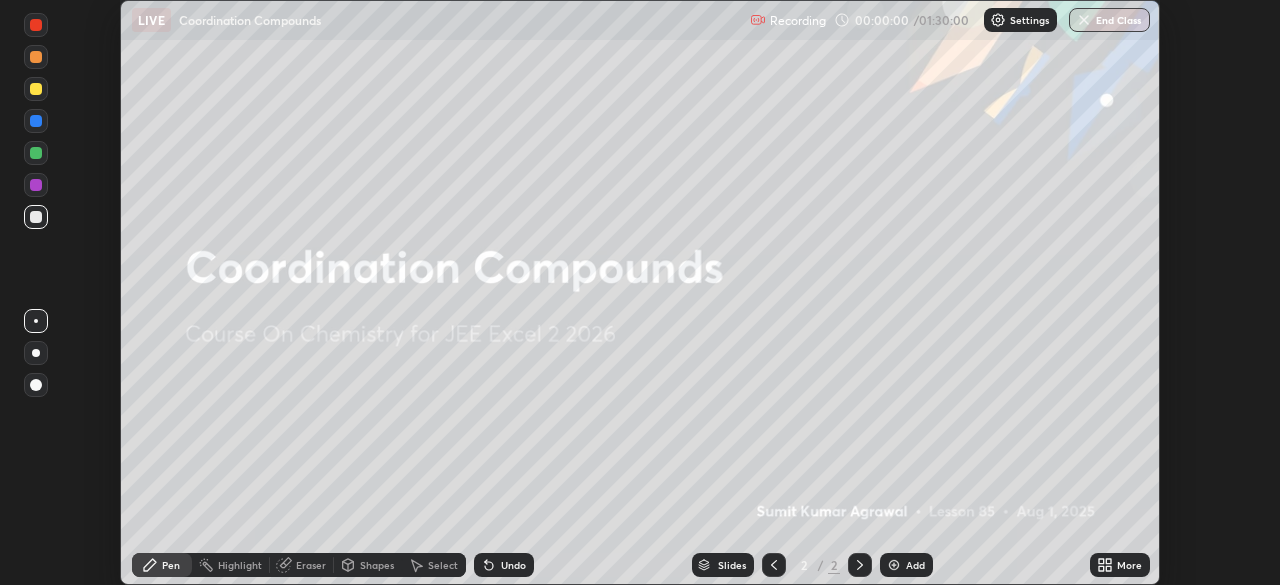 click 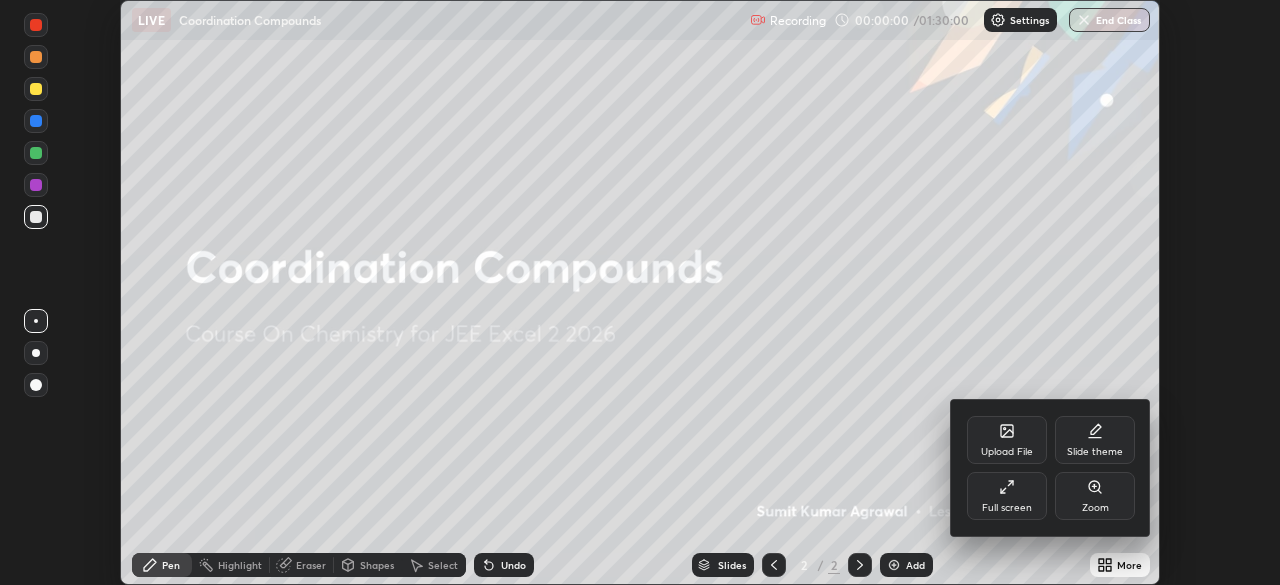click 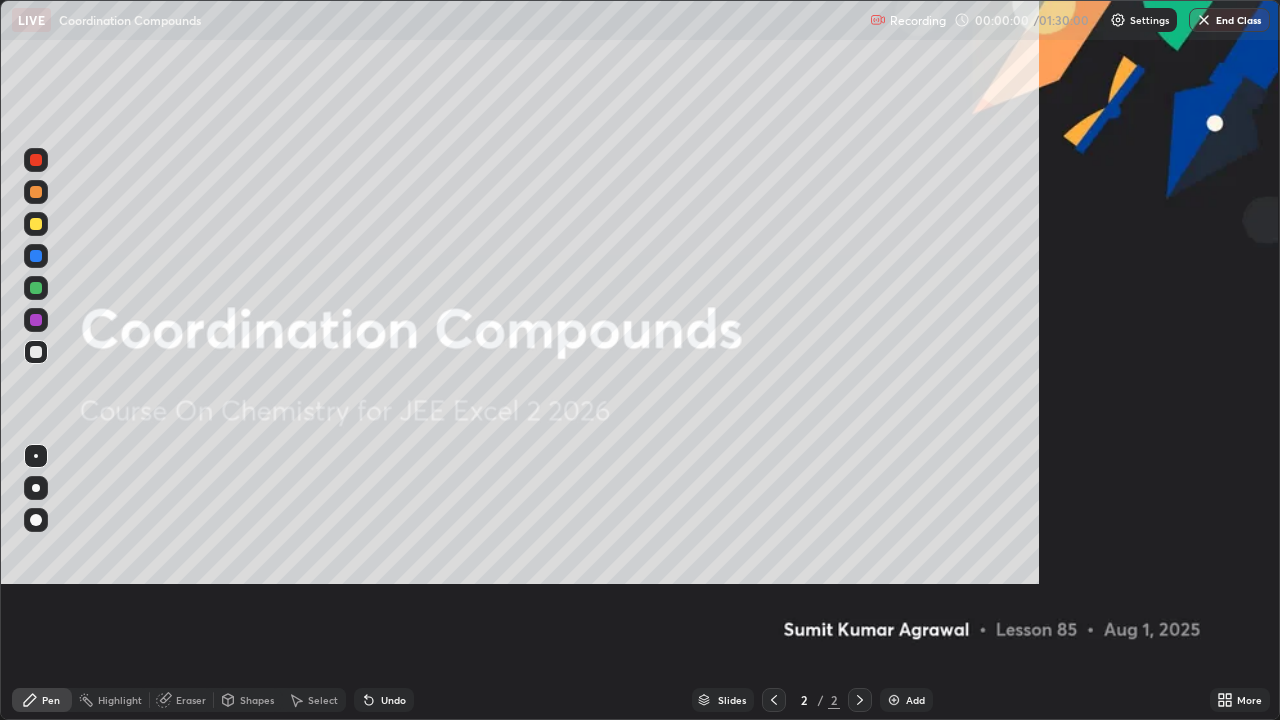 scroll, scrollTop: 99280, scrollLeft: 98720, axis: both 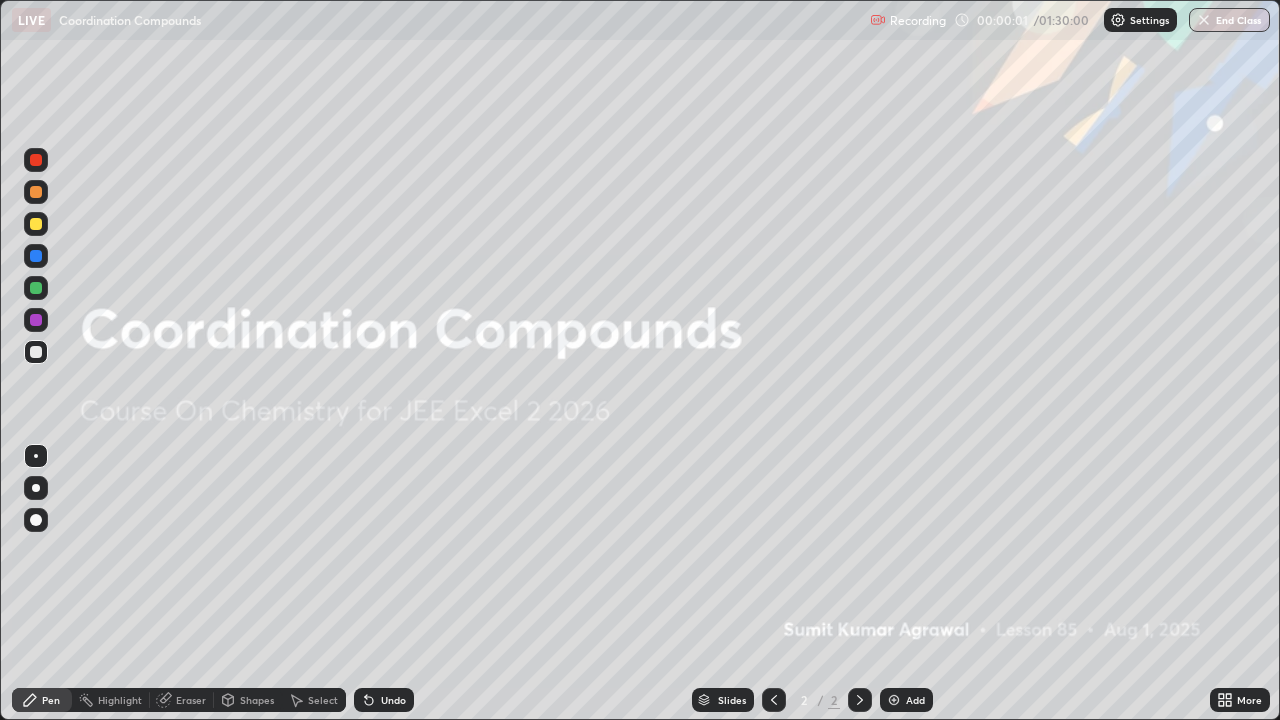 click at bounding box center [894, 700] 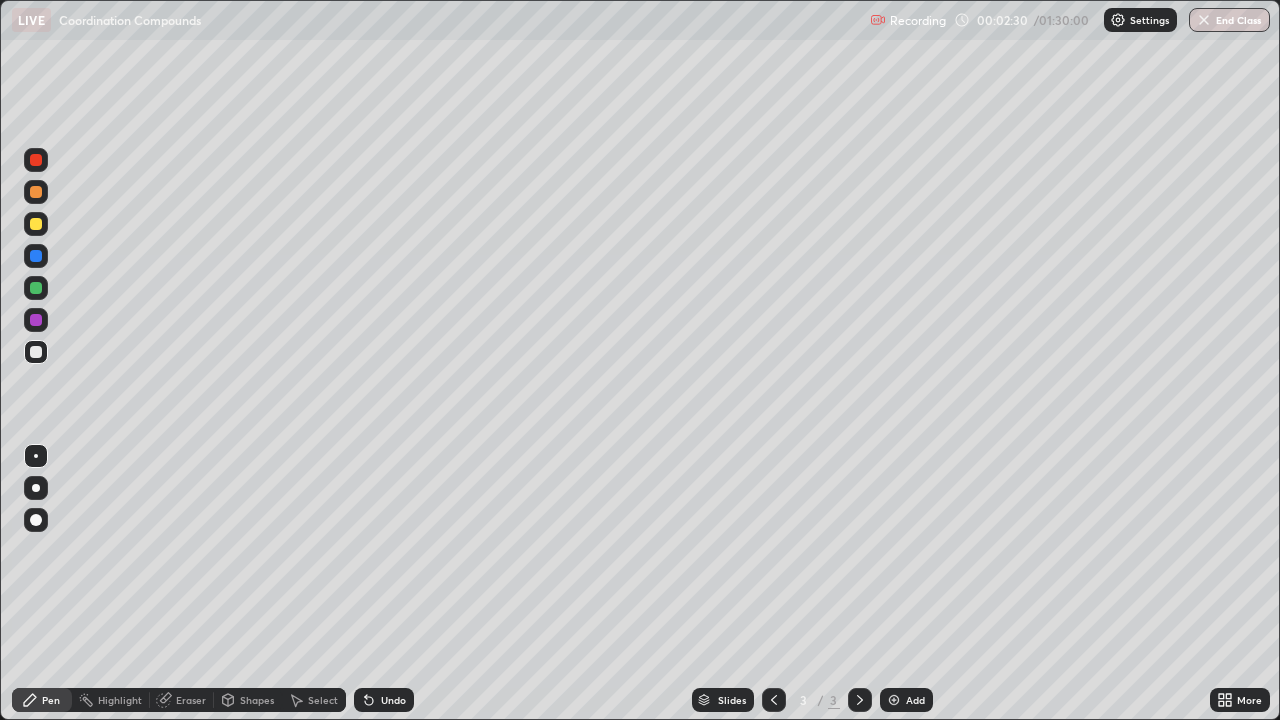 click on "Undo" at bounding box center (393, 700) 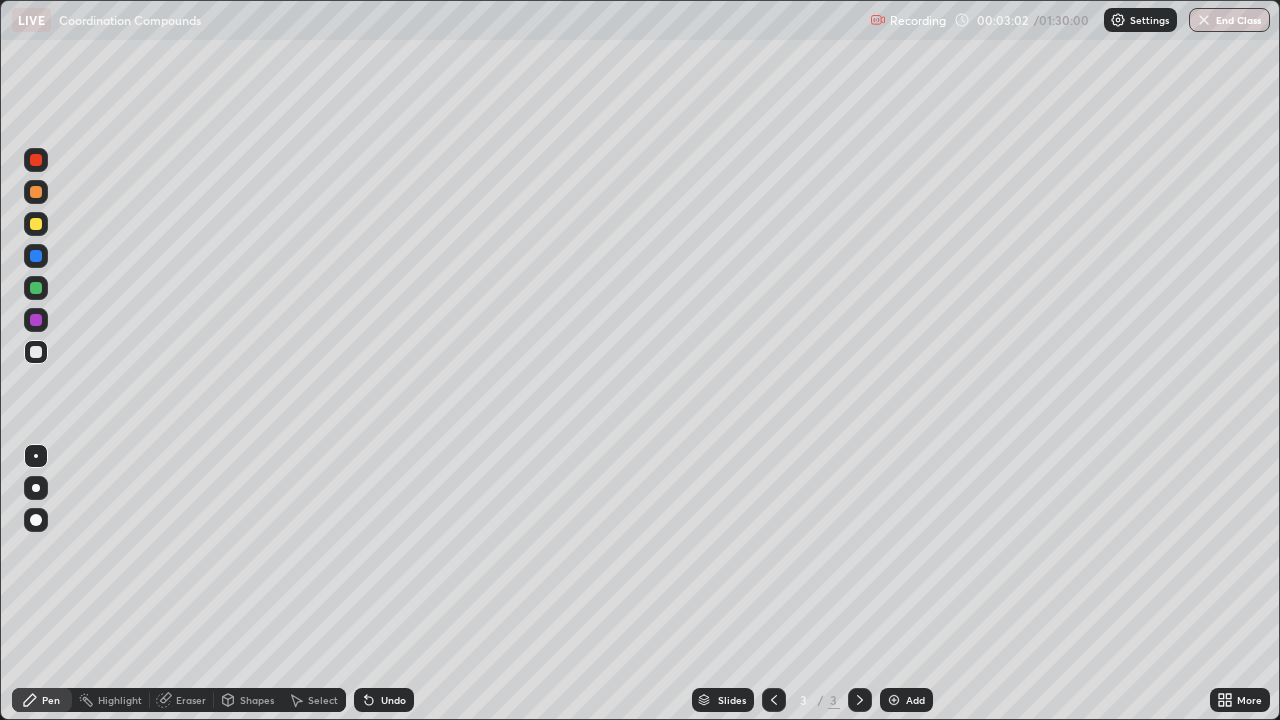click on "Undo" at bounding box center (393, 700) 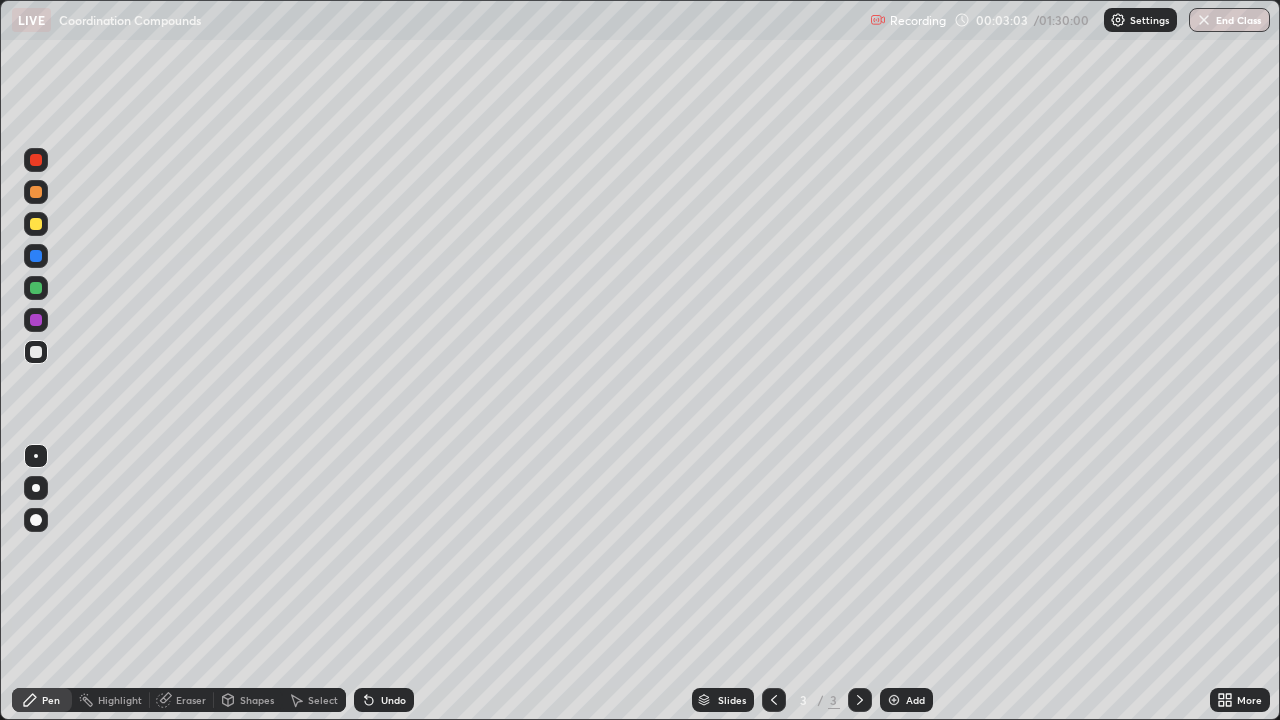 click on "Undo" at bounding box center [384, 700] 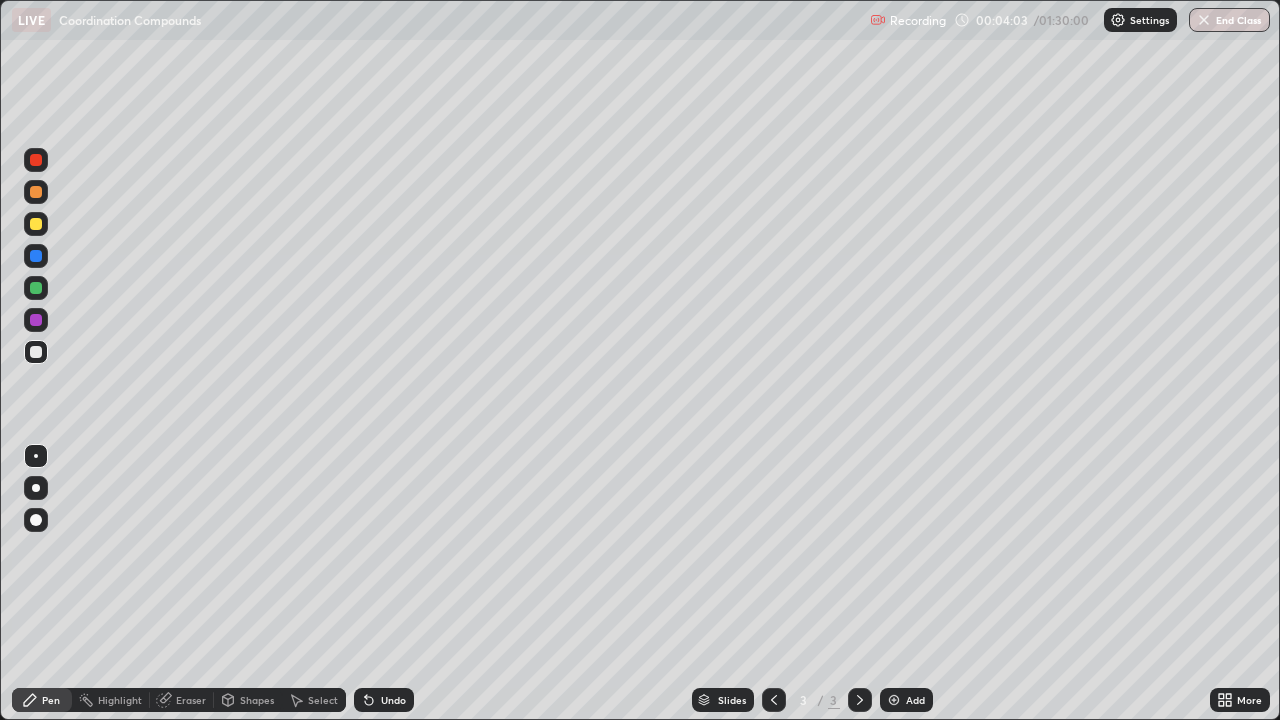 click on "Undo" at bounding box center (384, 700) 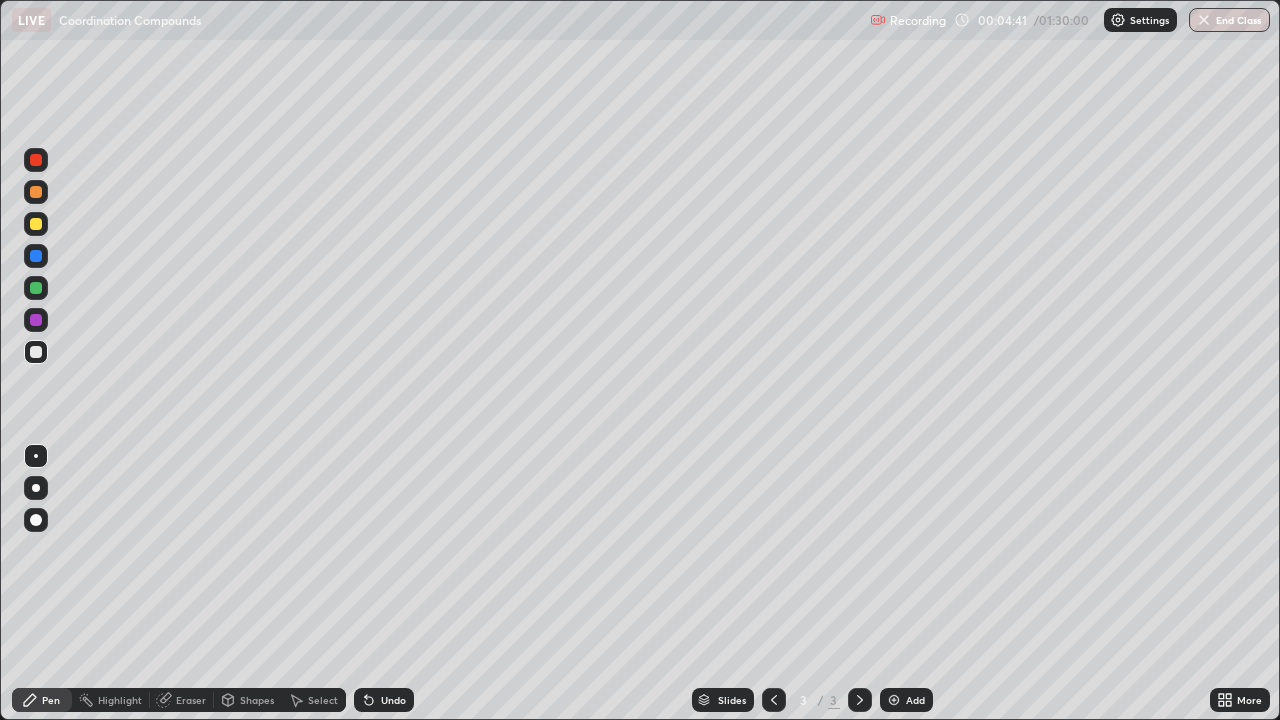 click on "Undo" at bounding box center [384, 700] 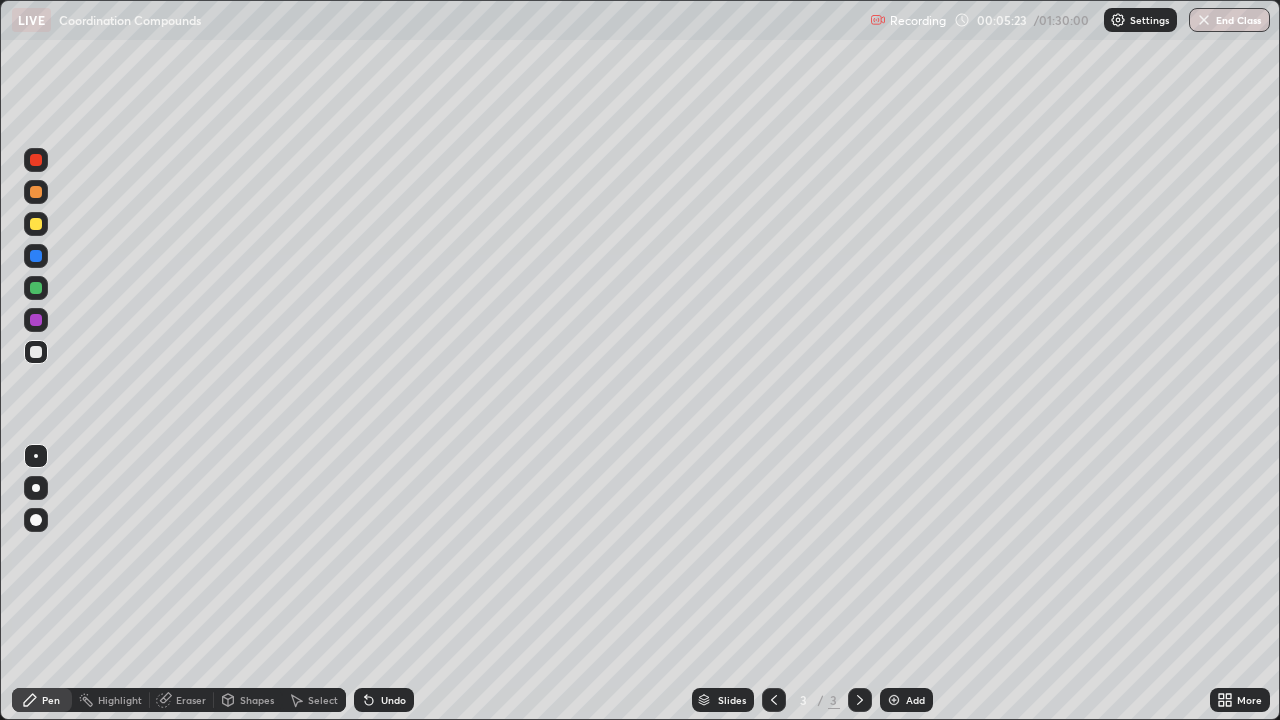 click on "Undo" at bounding box center (384, 700) 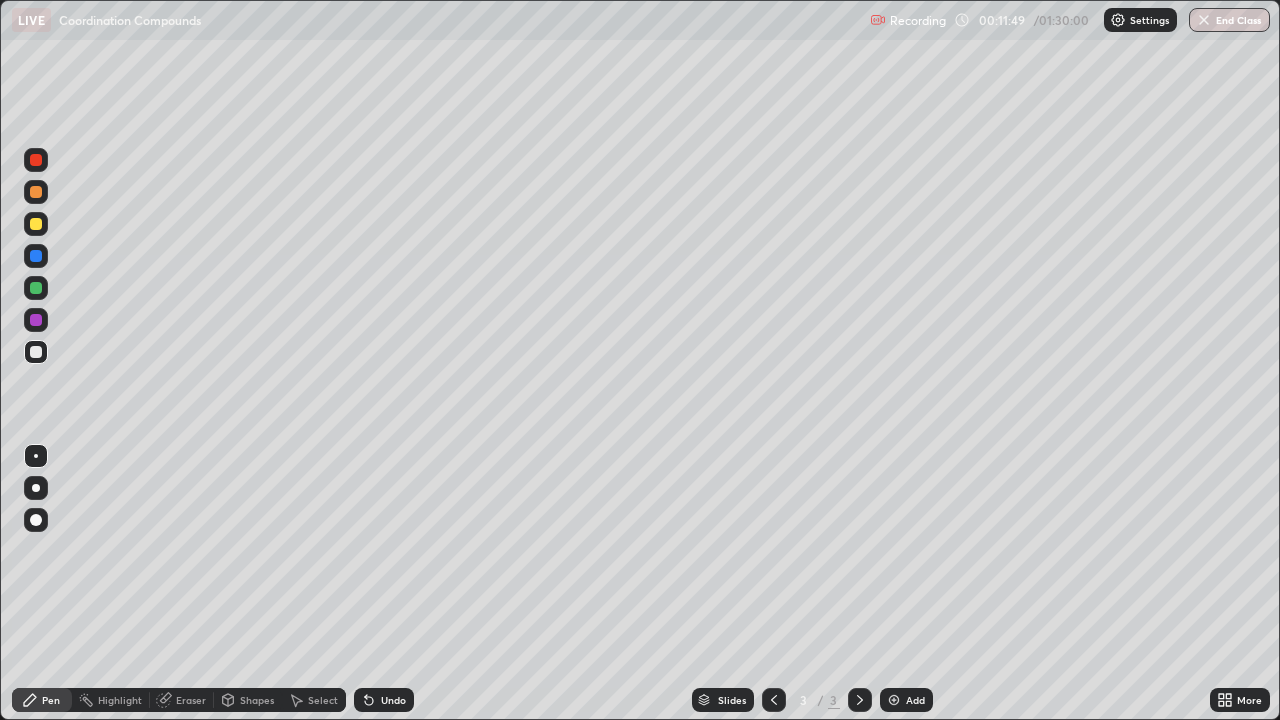 click on "Eraser" at bounding box center [191, 700] 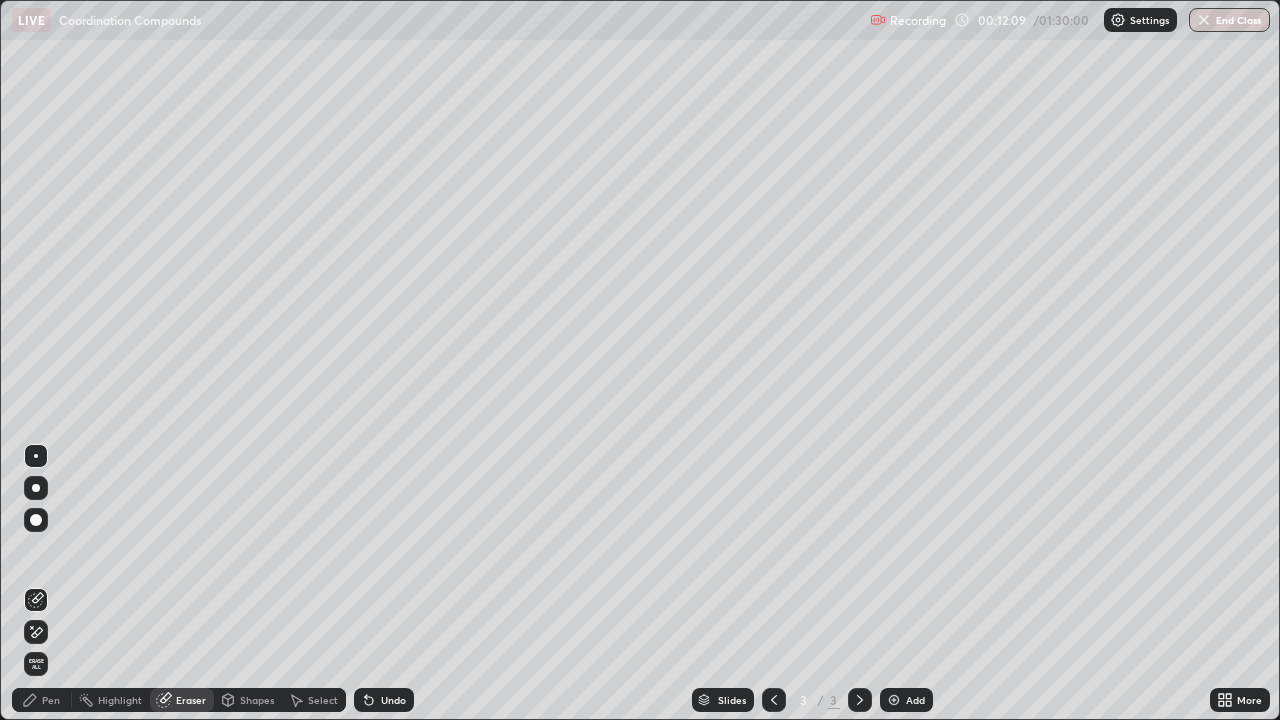 click at bounding box center (894, 700) 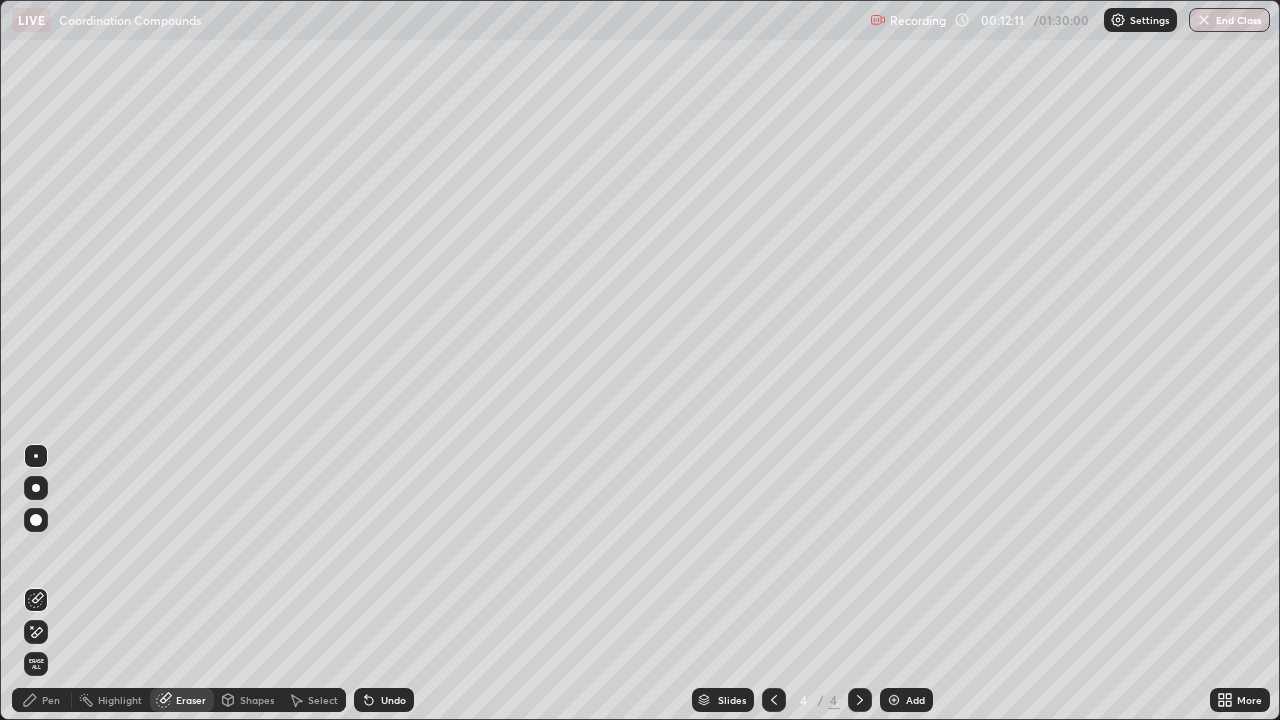 click on "Pen" at bounding box center (51, 700) 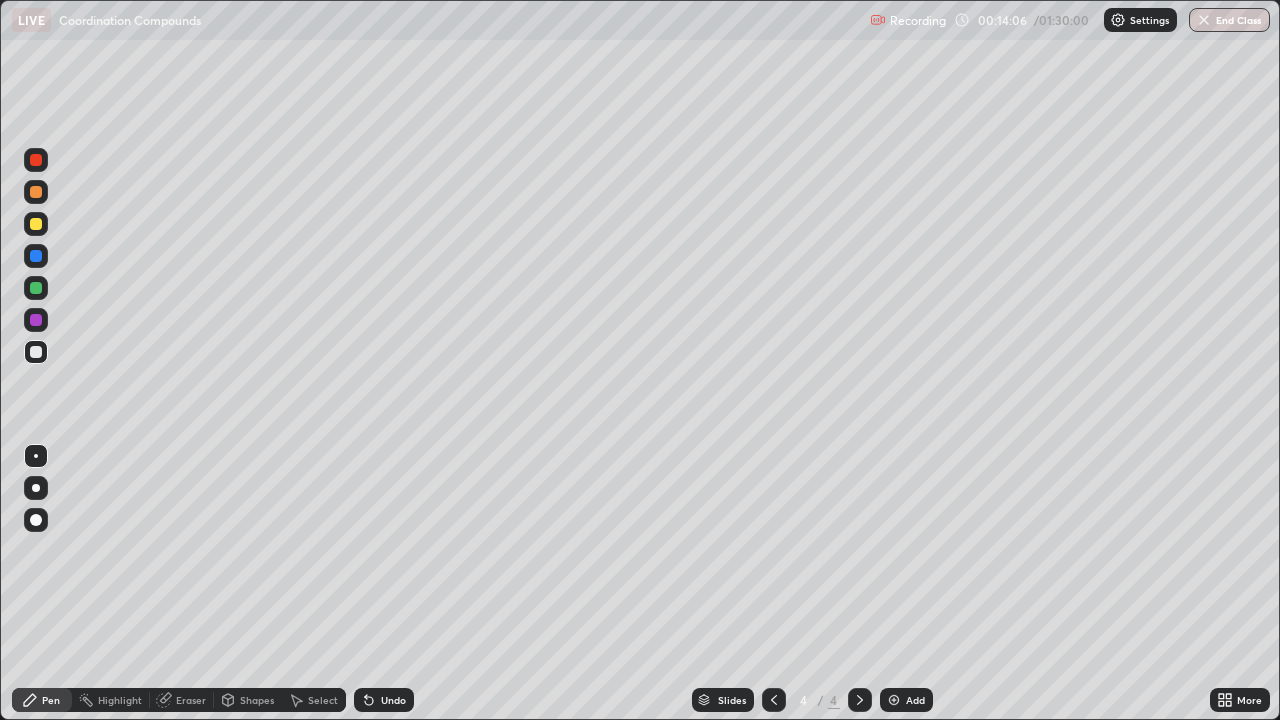 click on "Undo" at bounding box center (384, 700) 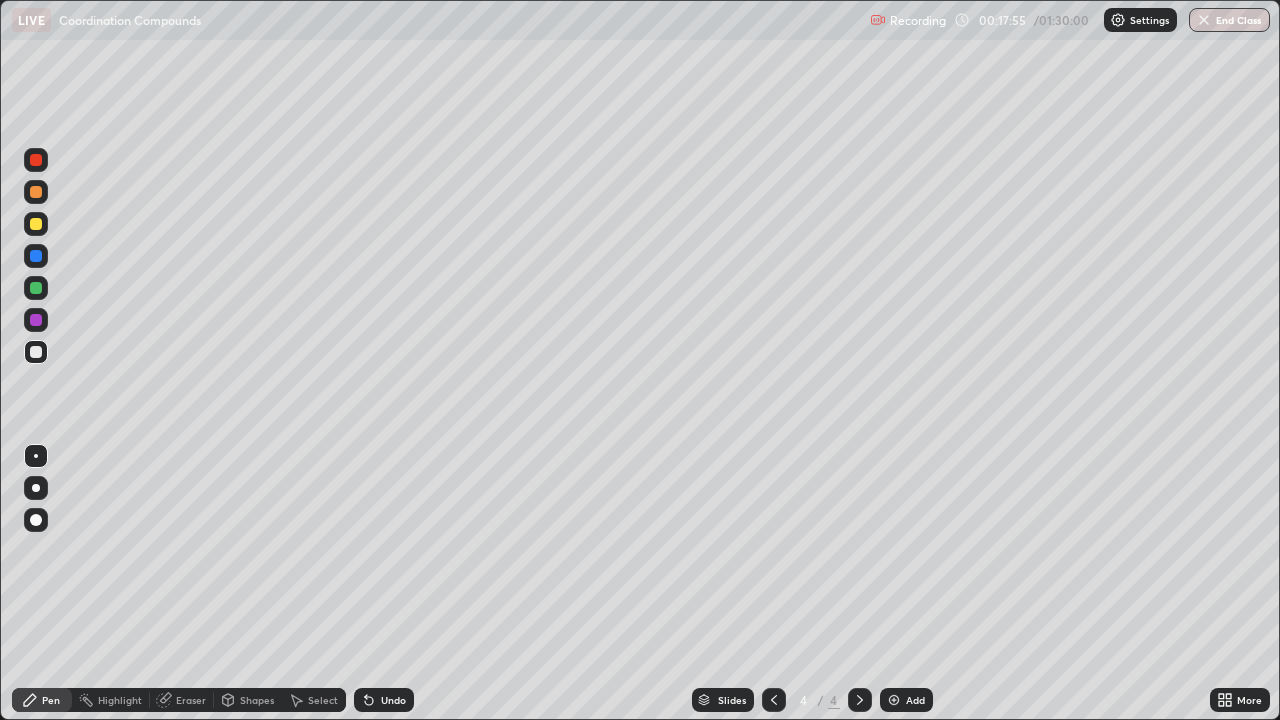 click at bounding box center (894, 700) 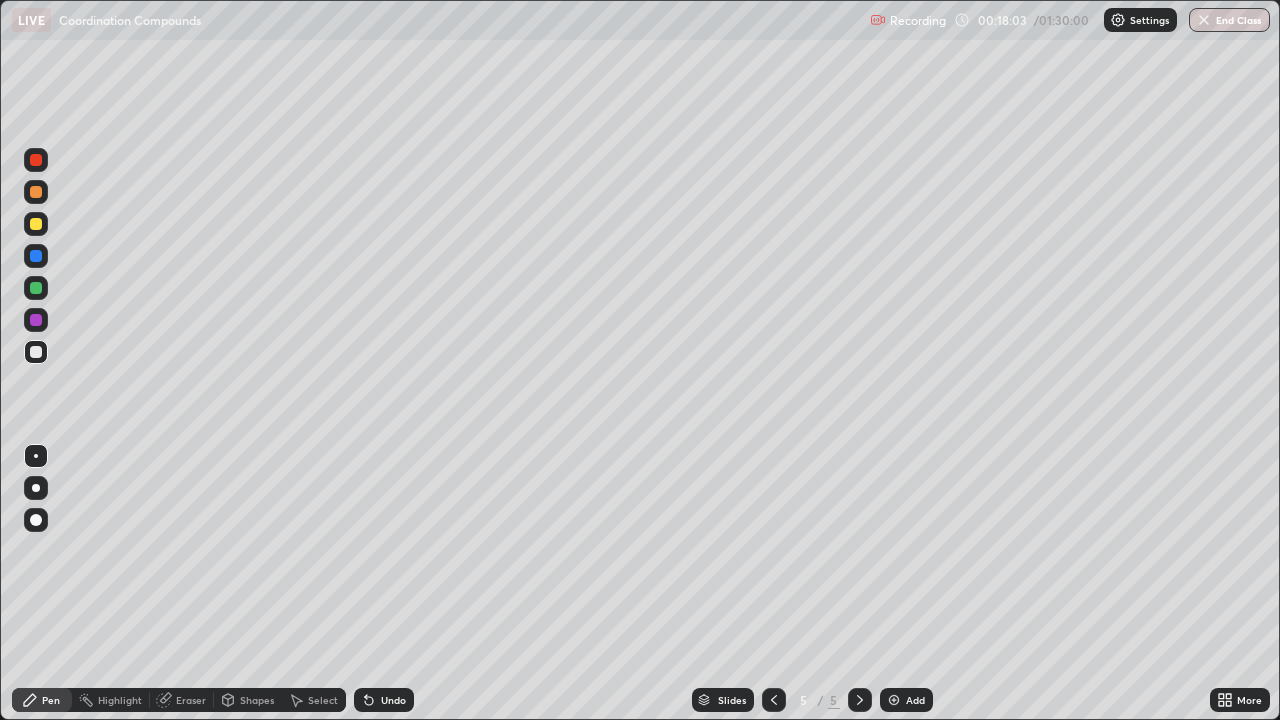 click on "Undo" at bounding box center [393, 700] 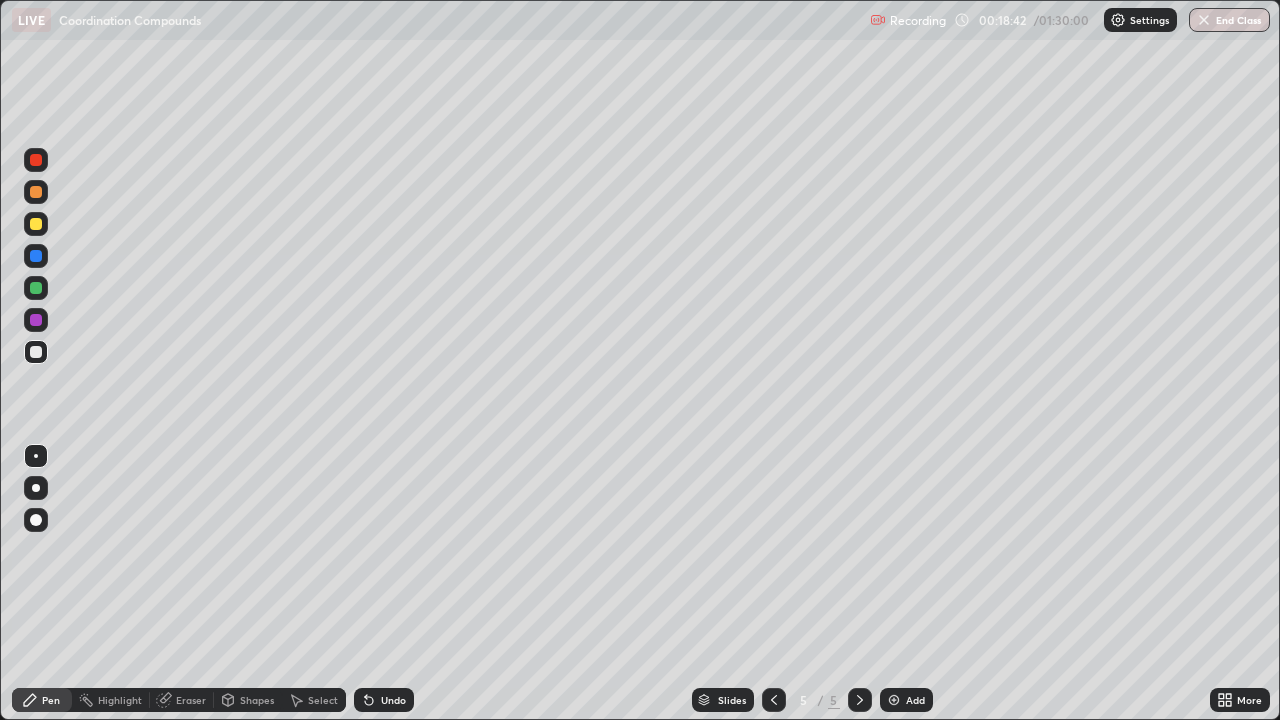 click on "Undo" at bounding box center (393, 700) 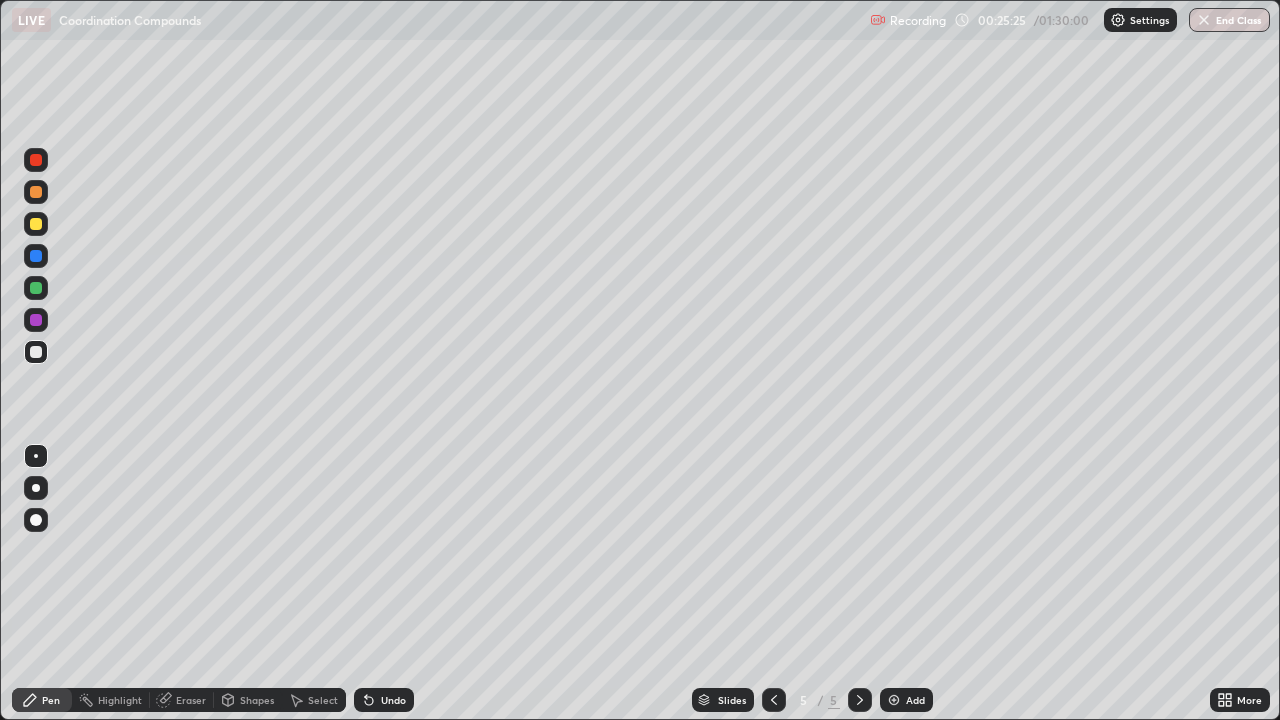 click on "Undo" at bounding box center (393, 700) 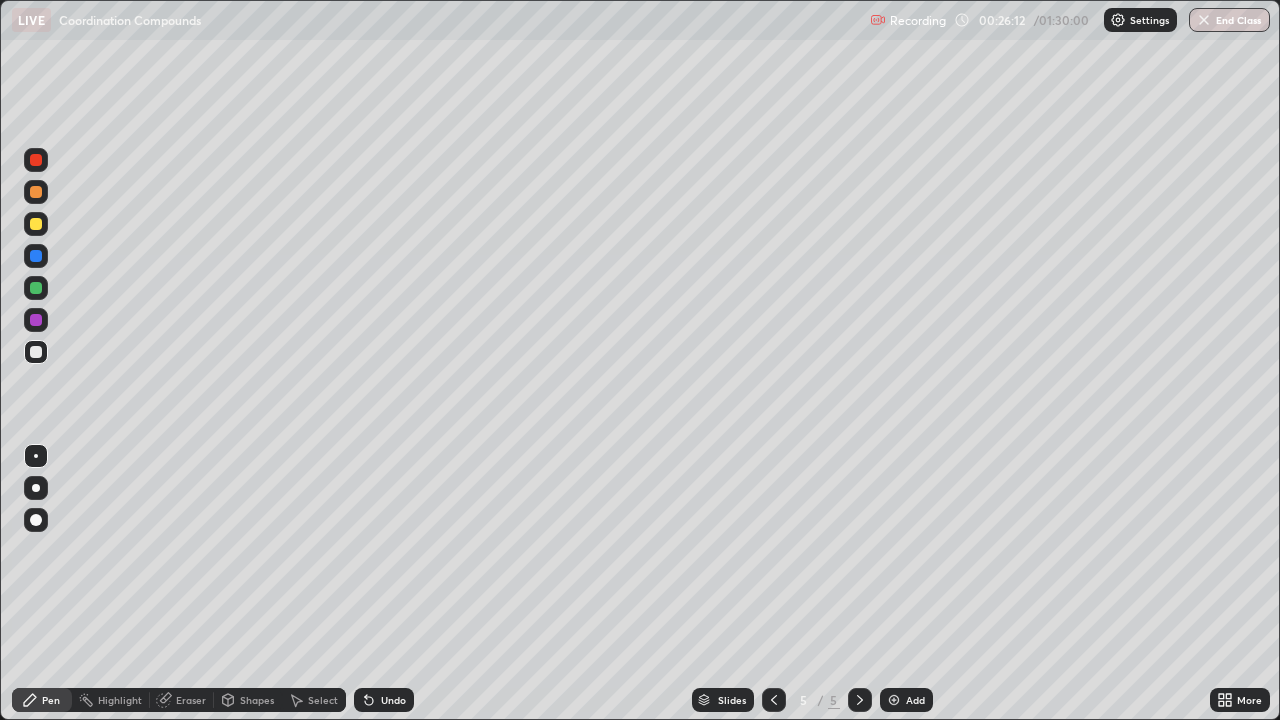 click at bounding box center (894, 700) 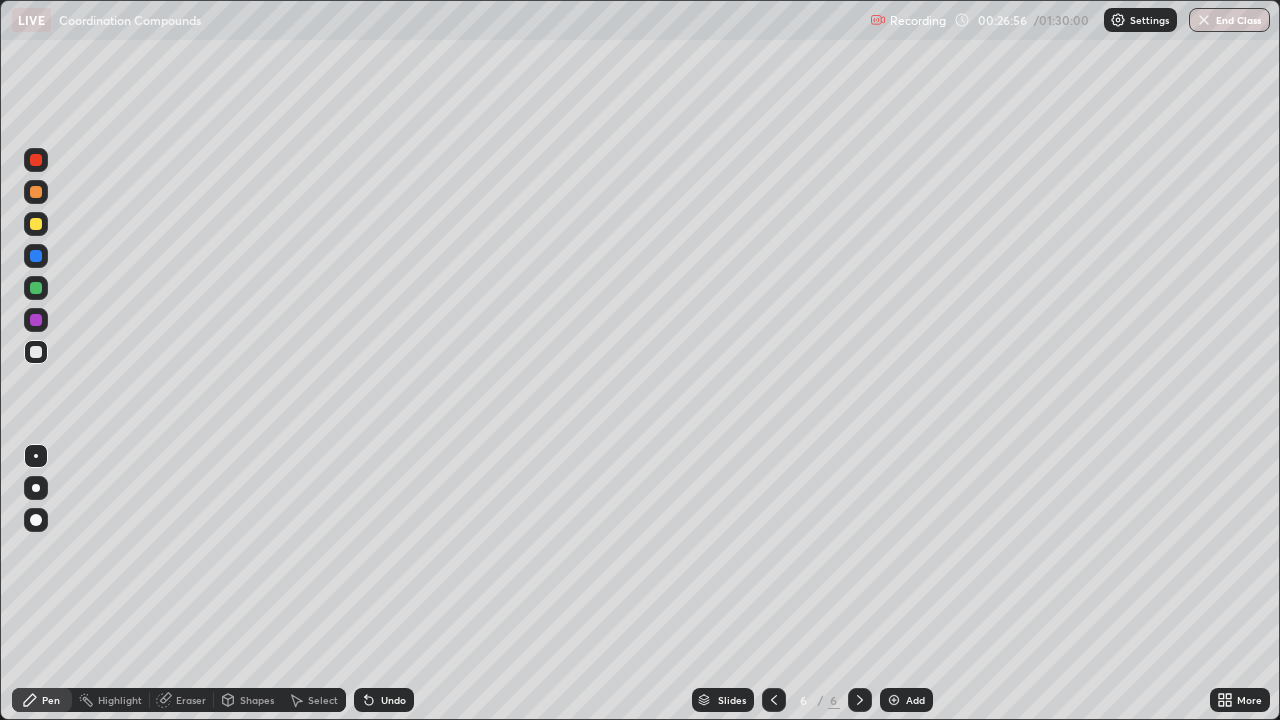 click 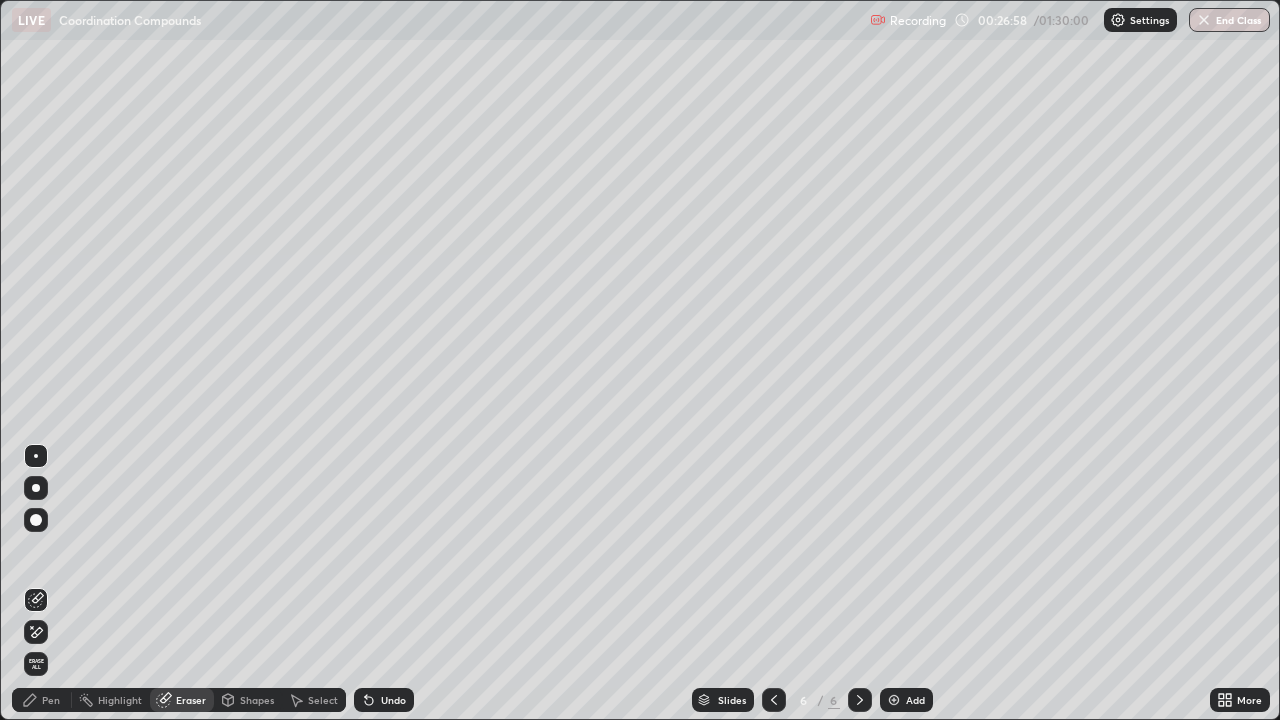 click on "Pen" at bounding box center [51, 700] 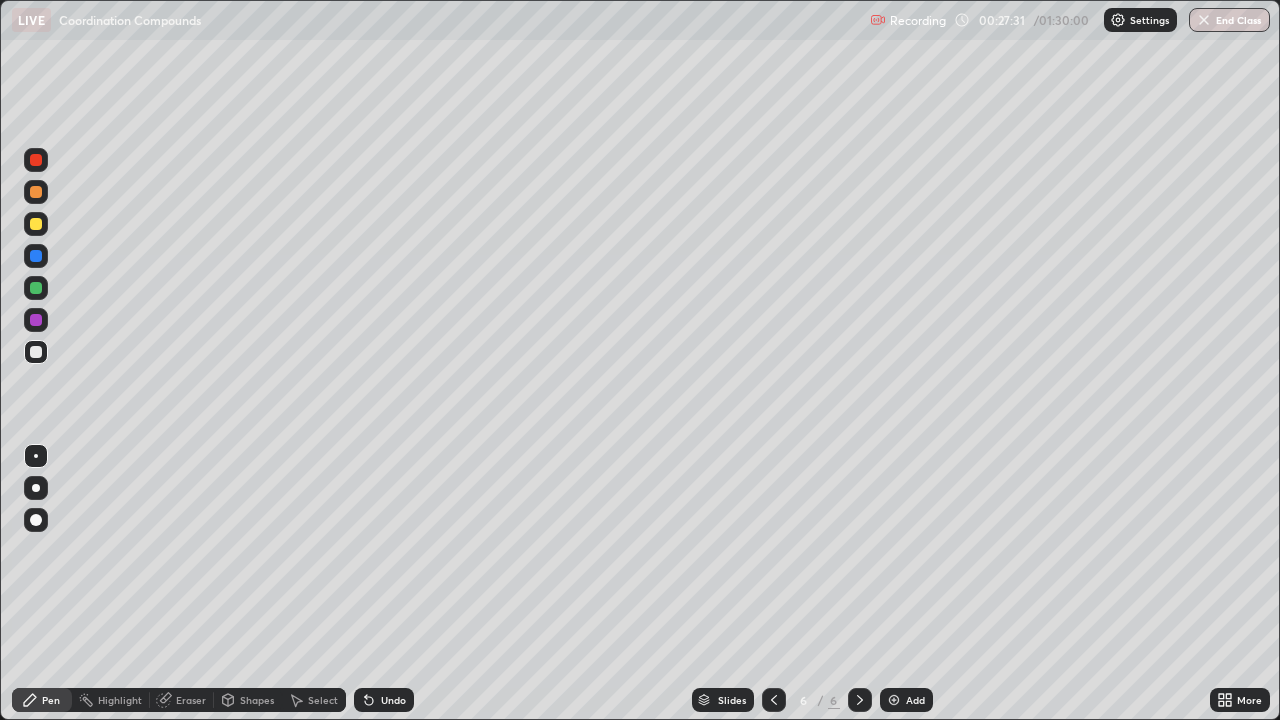click on "Undo" at bounding box center (384, 700) 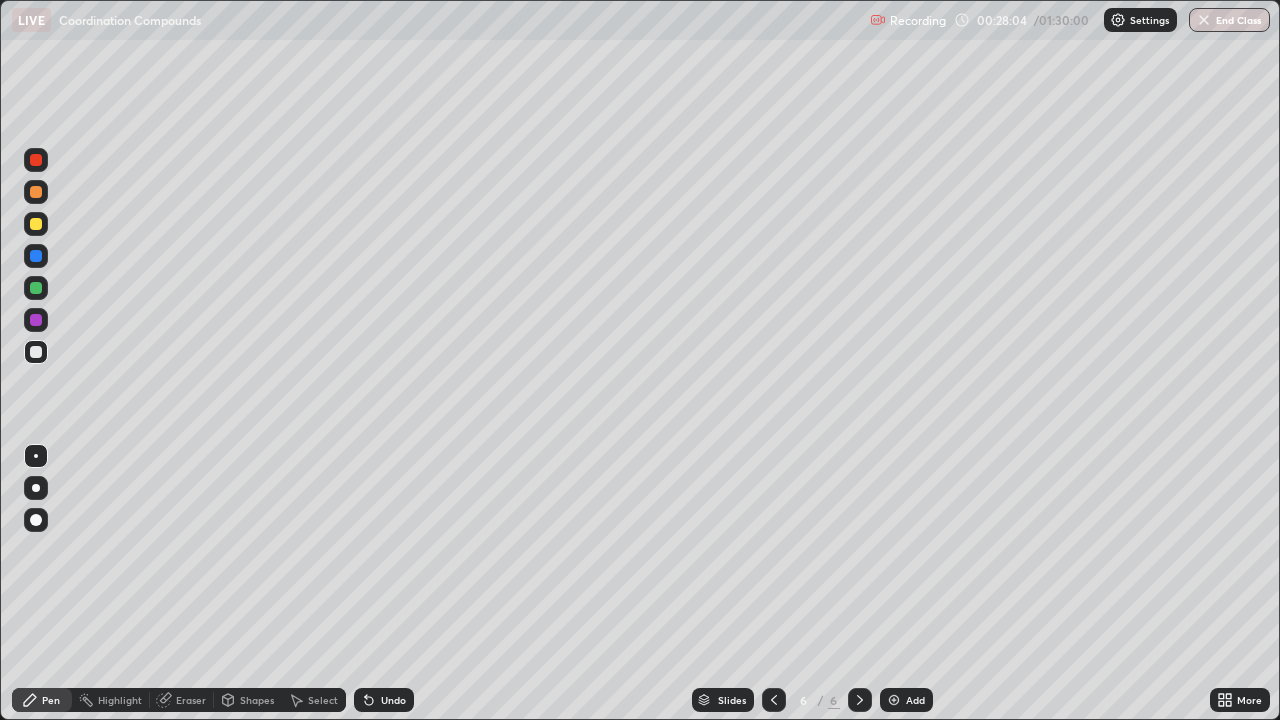 click on "Undo" at bounding box center [393, 700] 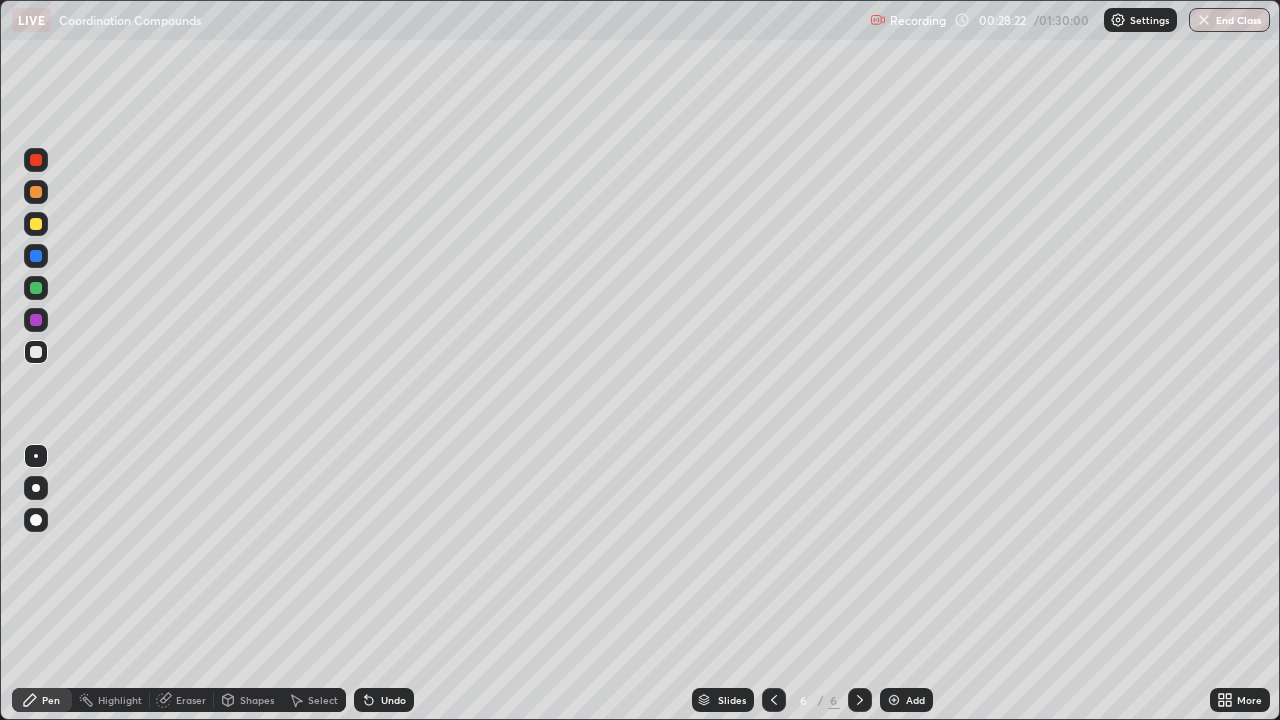 click on "Eraser" at bounding box center [182, 700] 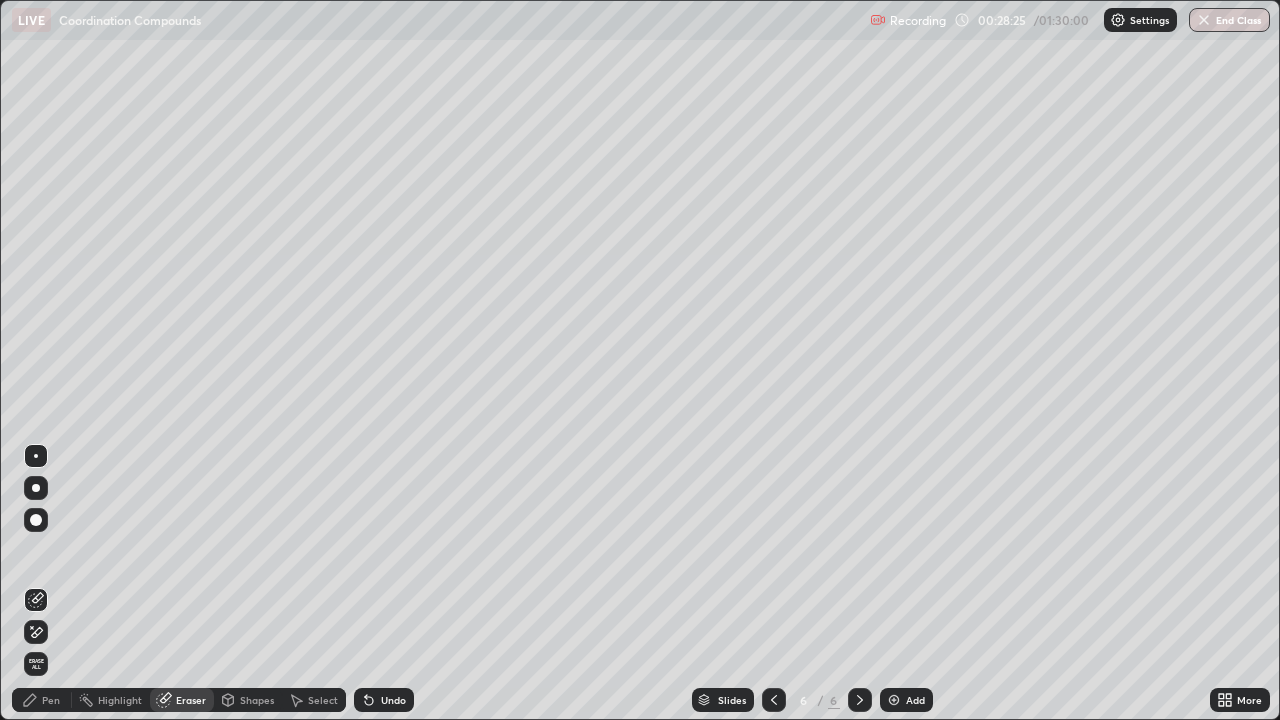 click 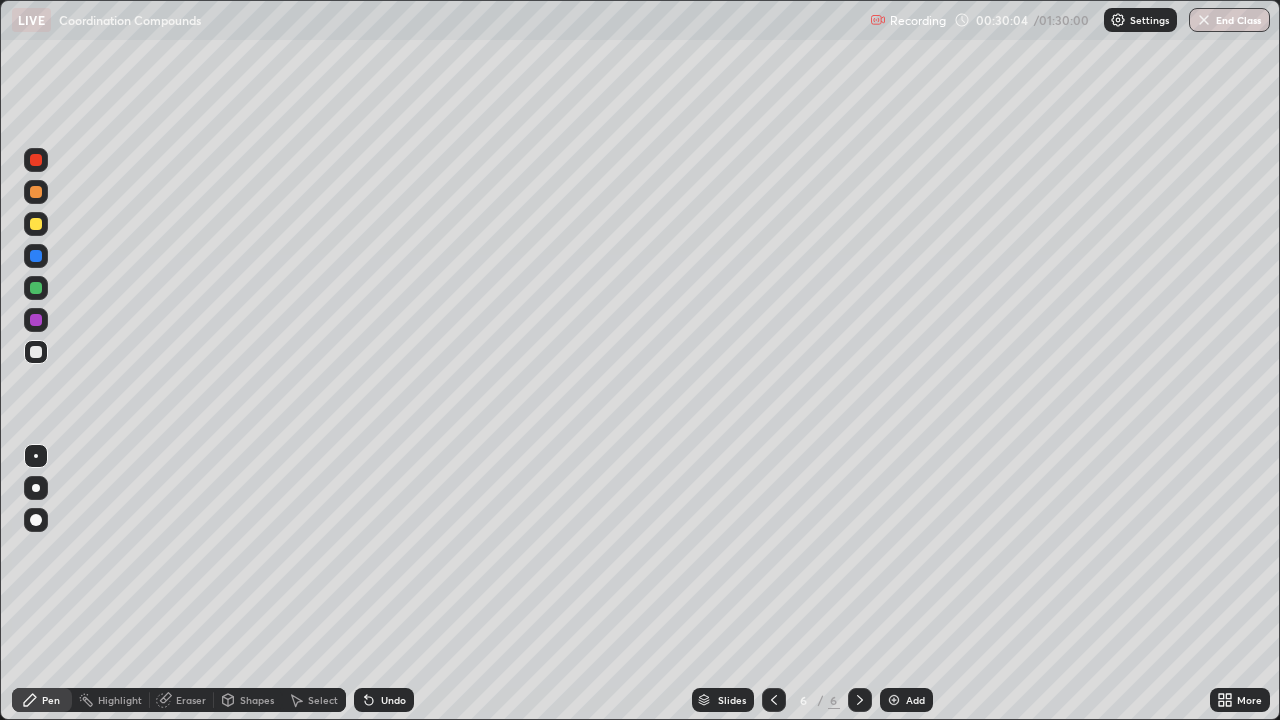 click on "Undo" at bounding box center [393, 700] 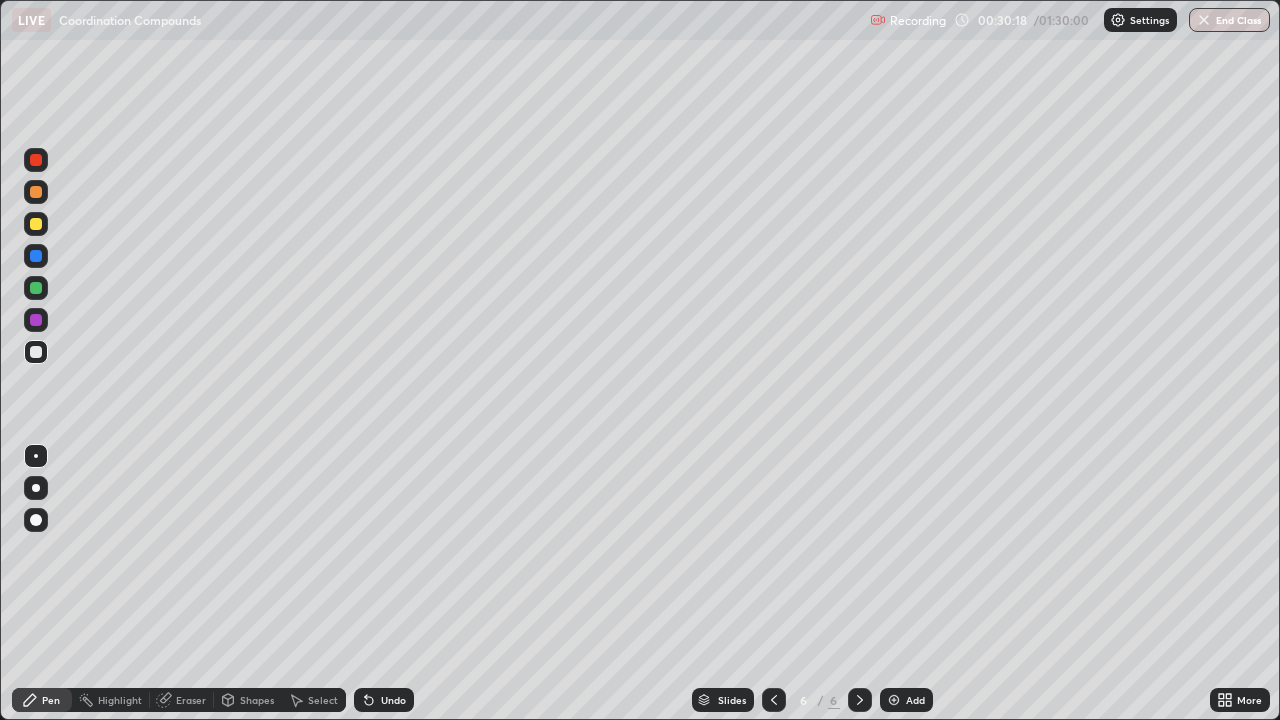 click on "Undo" at bounding box center (393, 700) 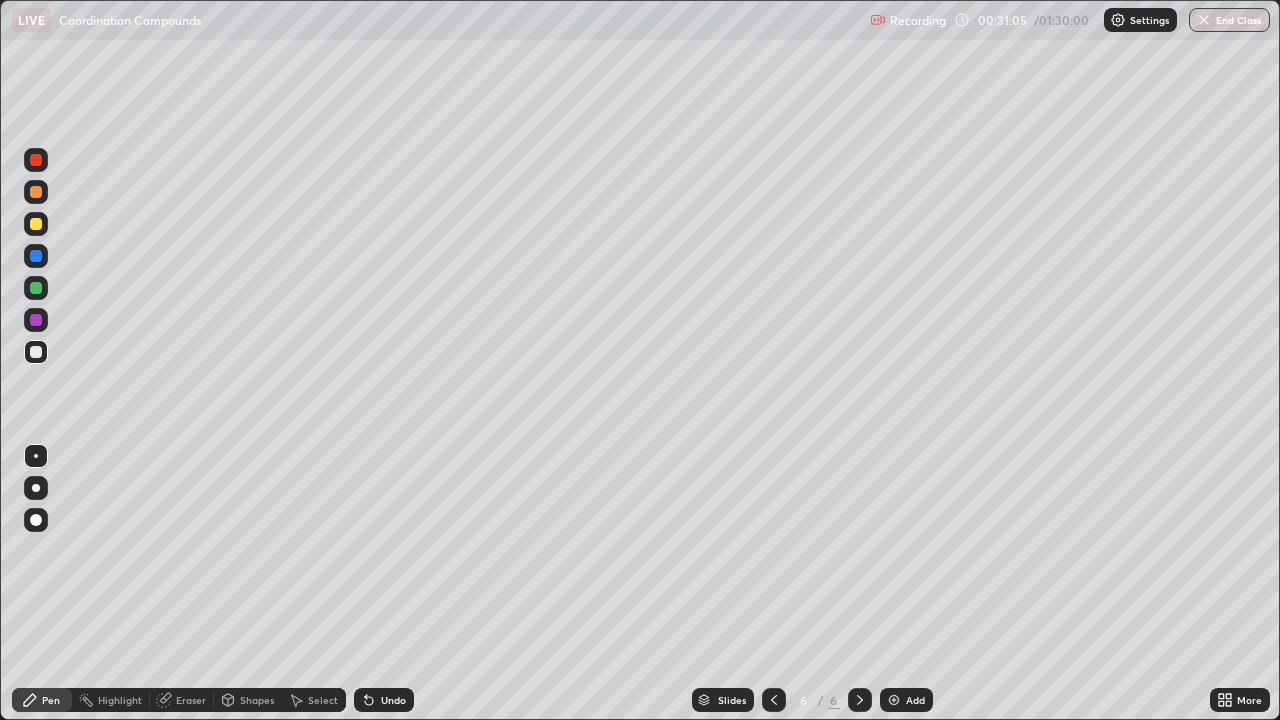 click on "Undo" at bounding box center [393, 700] 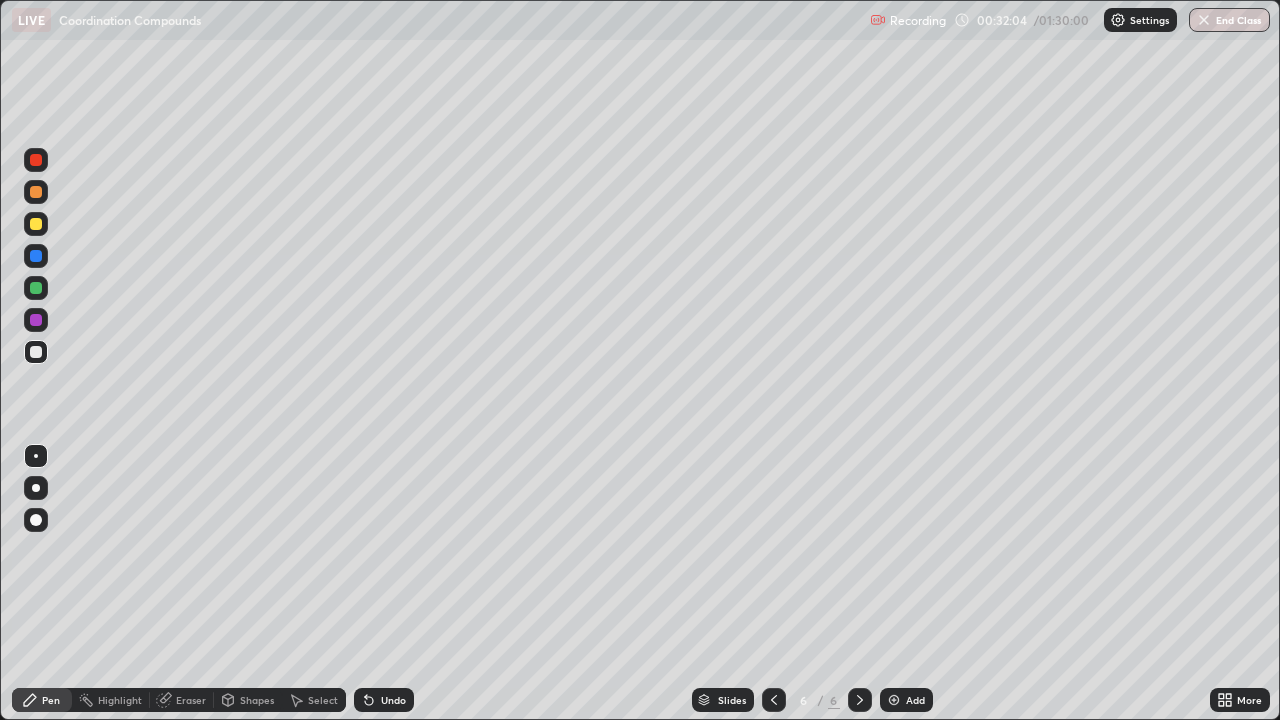 click on "Undo" at bounding box center [393, 700] 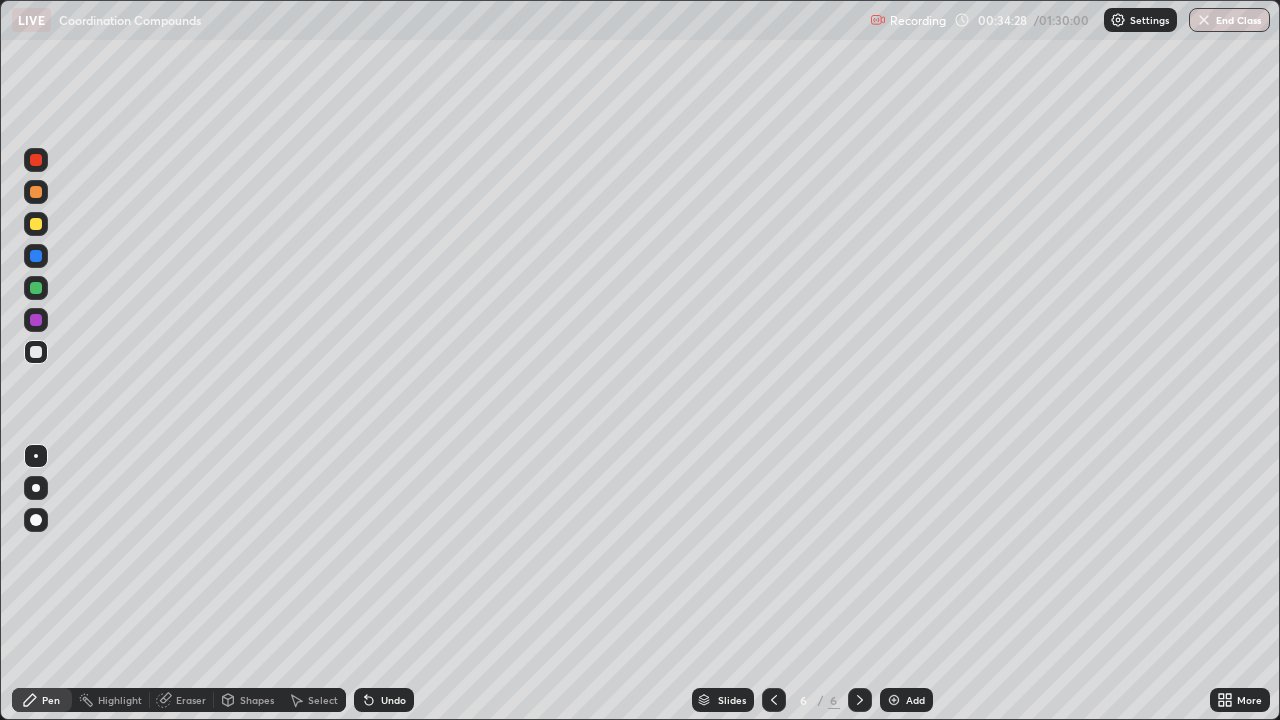 click at bounding box center [894, 700] 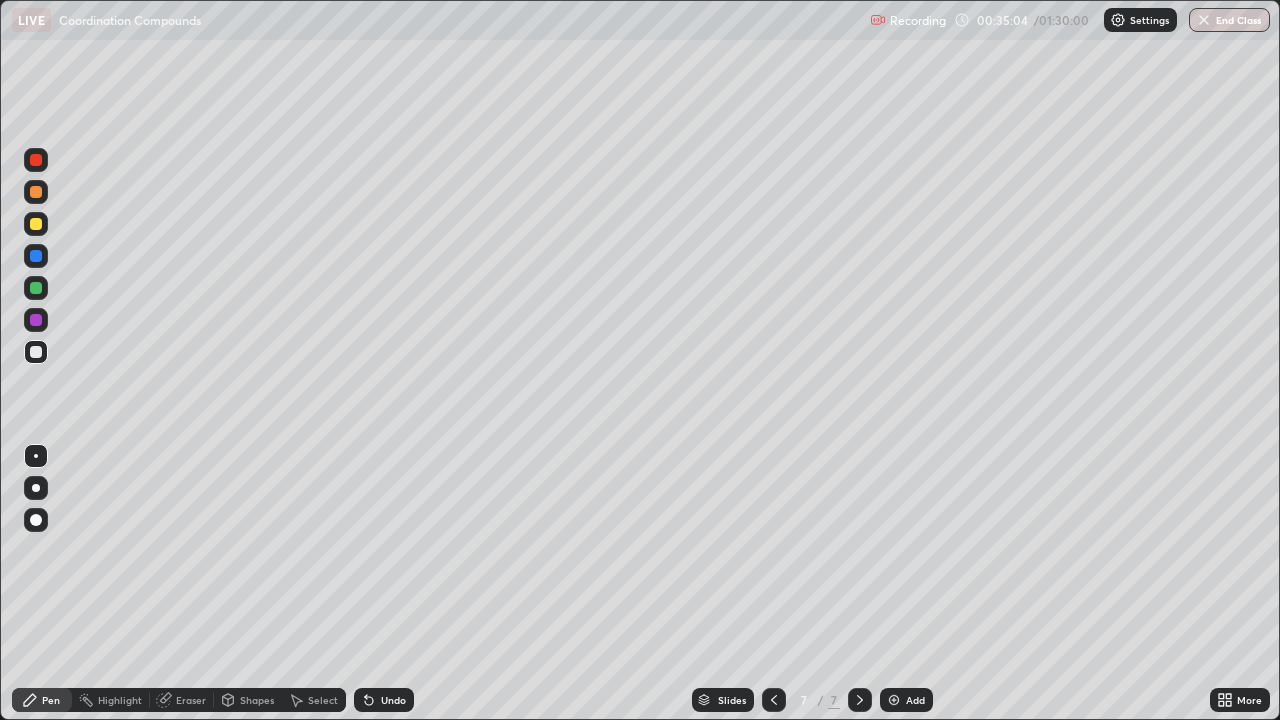 click 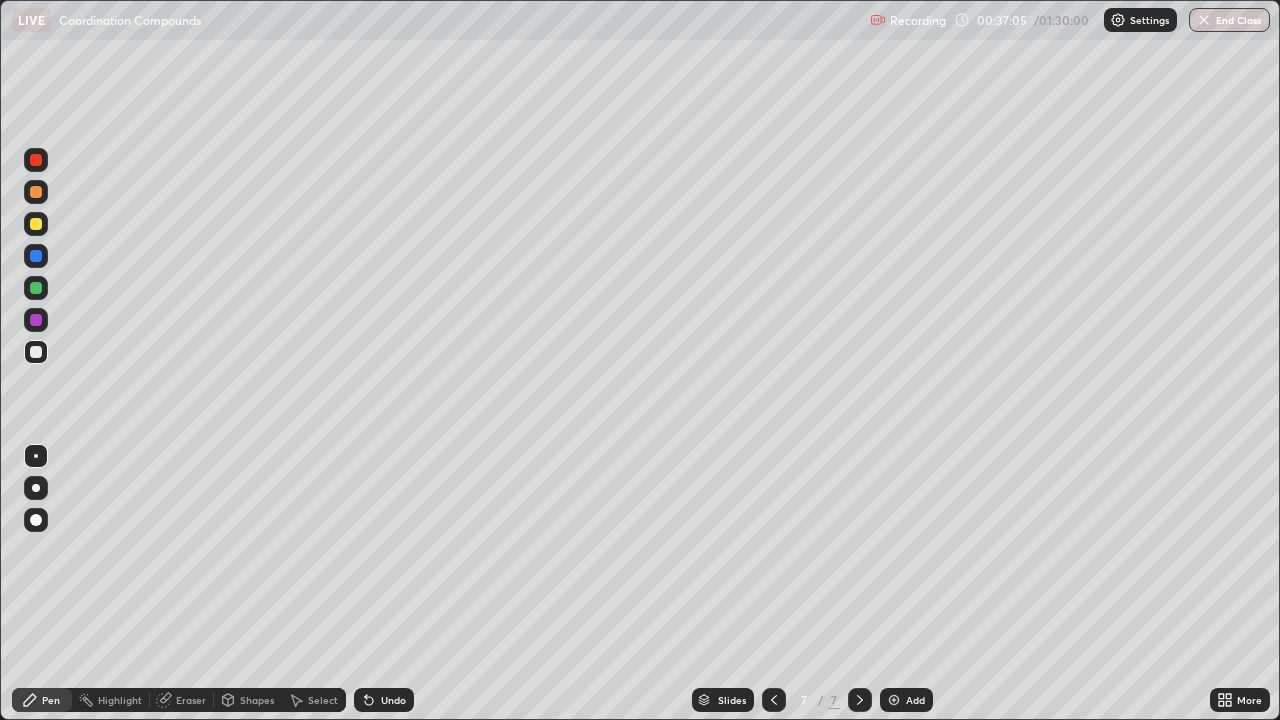 click on "Undo" at bounding box center (384, 700) 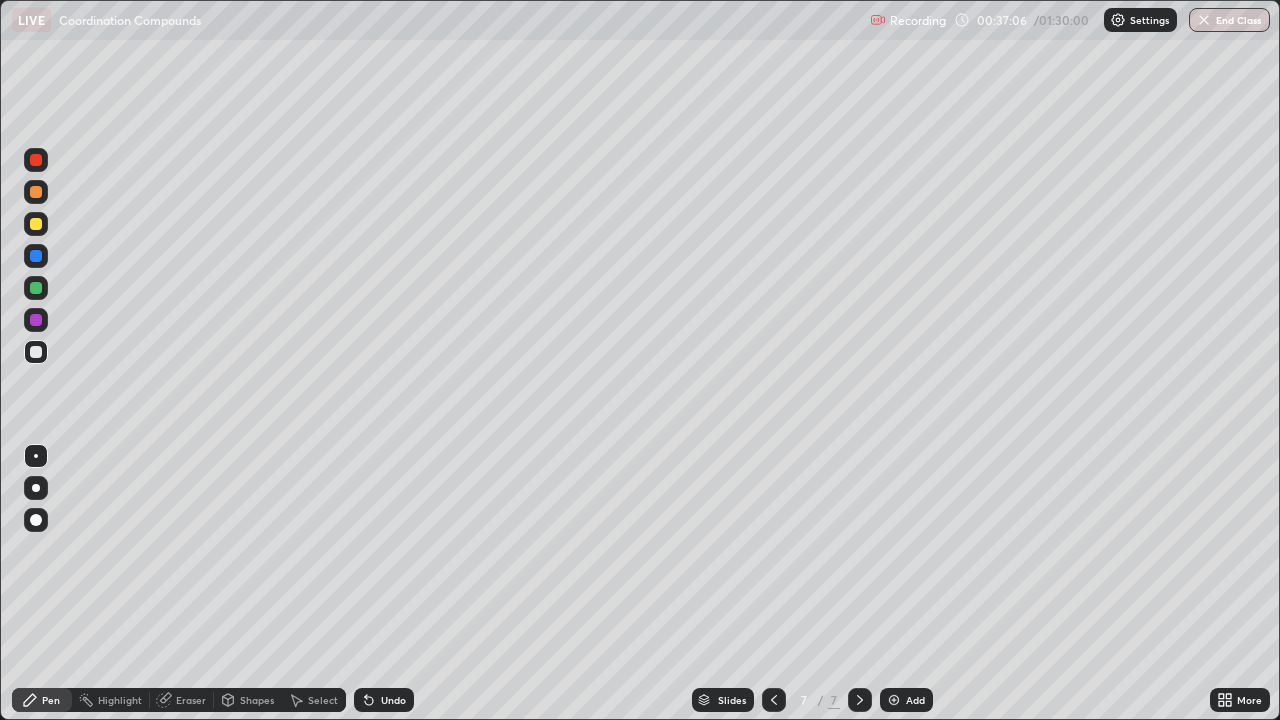 click on "Undo" at bounding box center [384, 700] 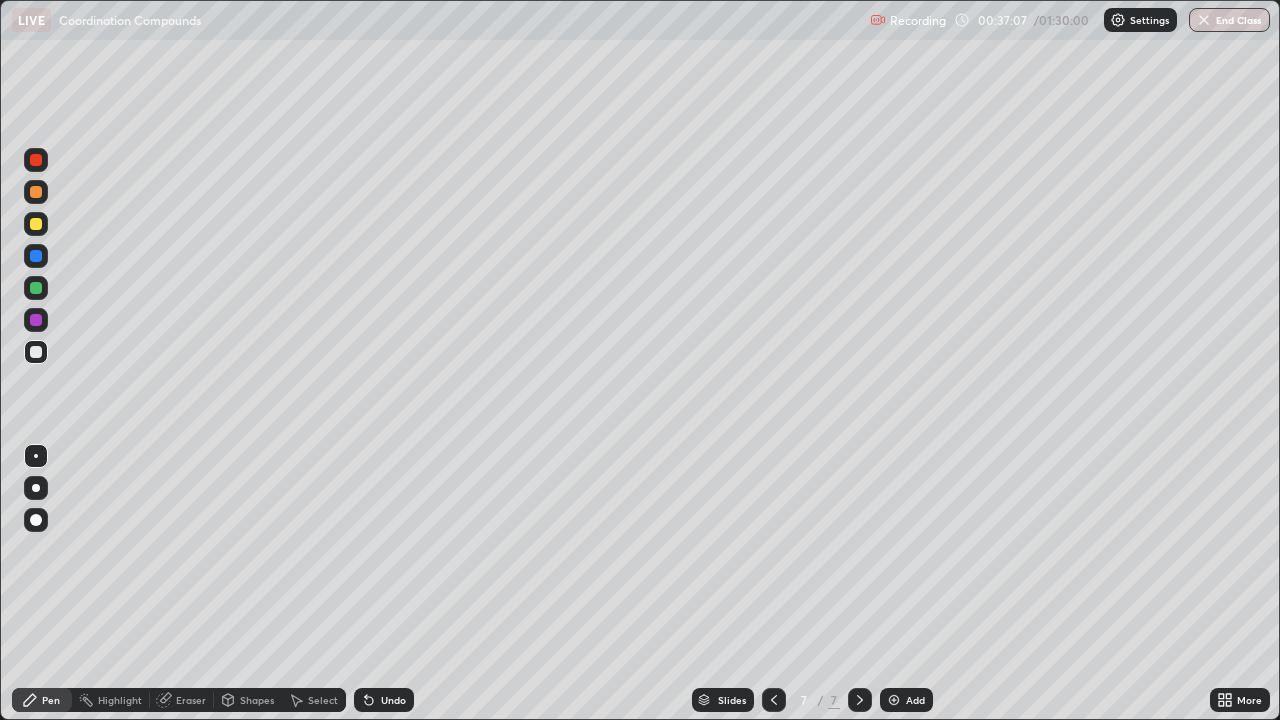 click on "Undo" at bounding box center [393, 700] 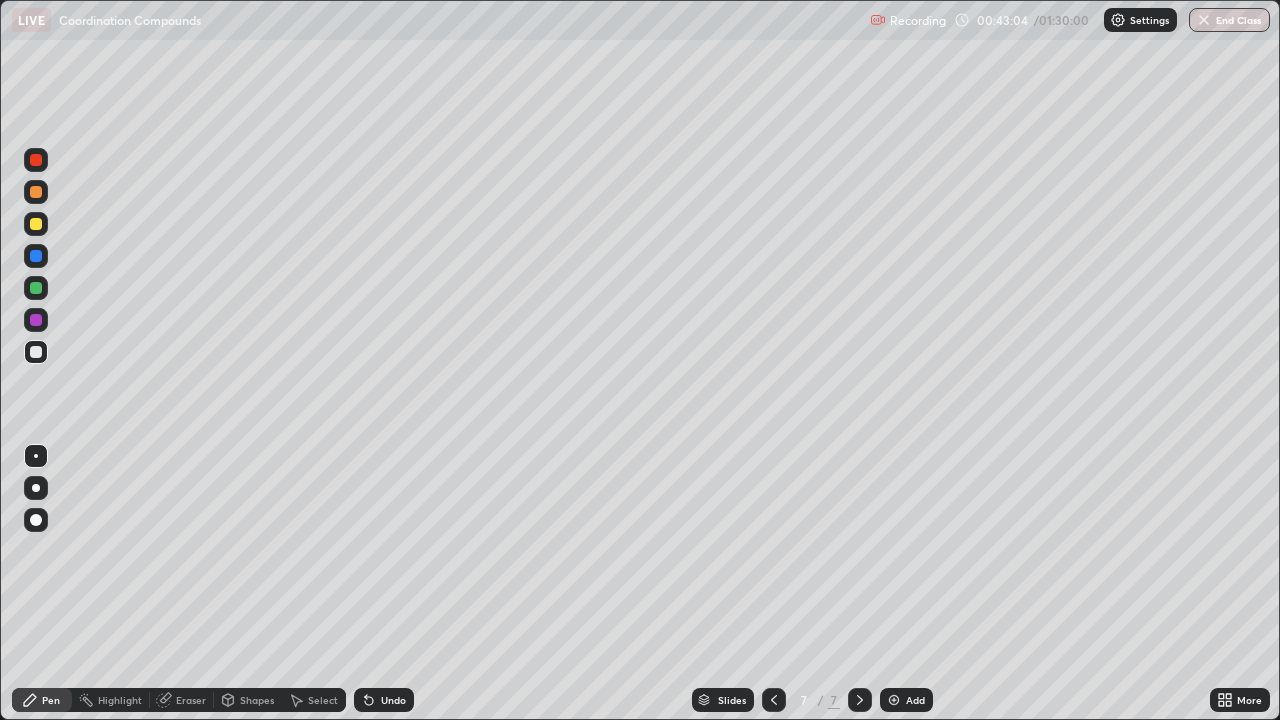 click on "Add" at bounding box center [906, 700] 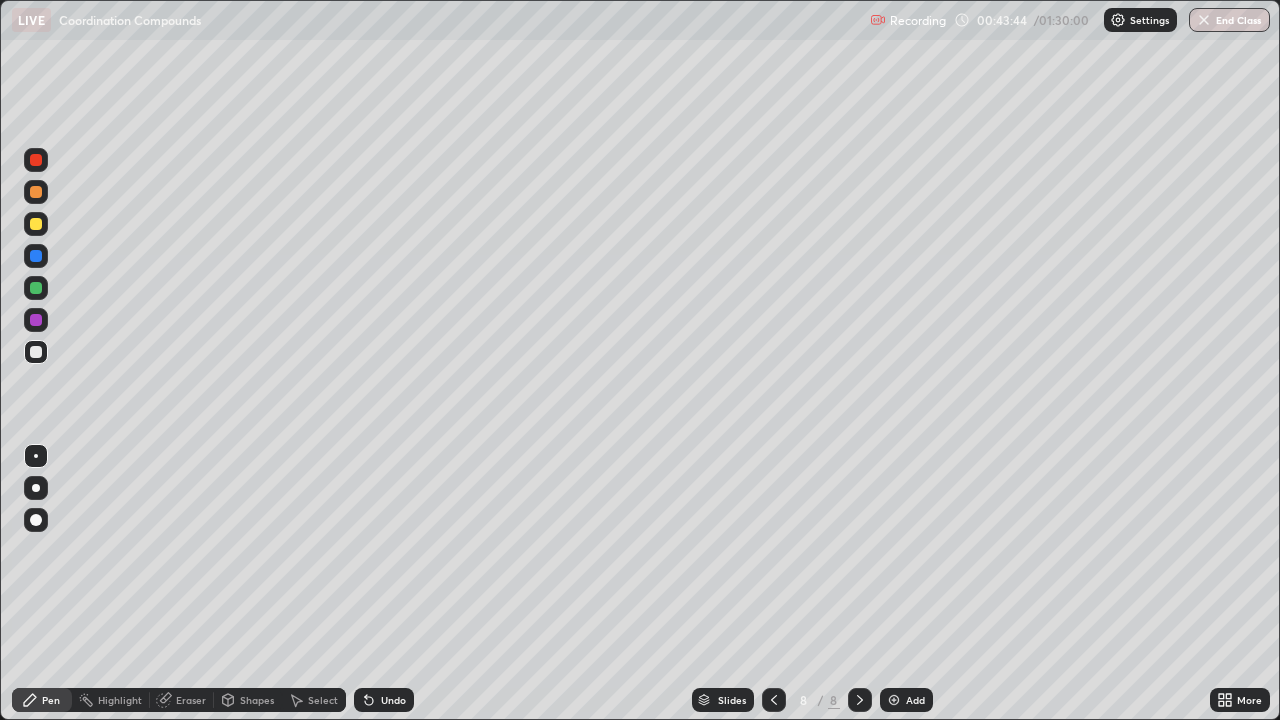 click on "Eraser" at bounding box center (191, 700) 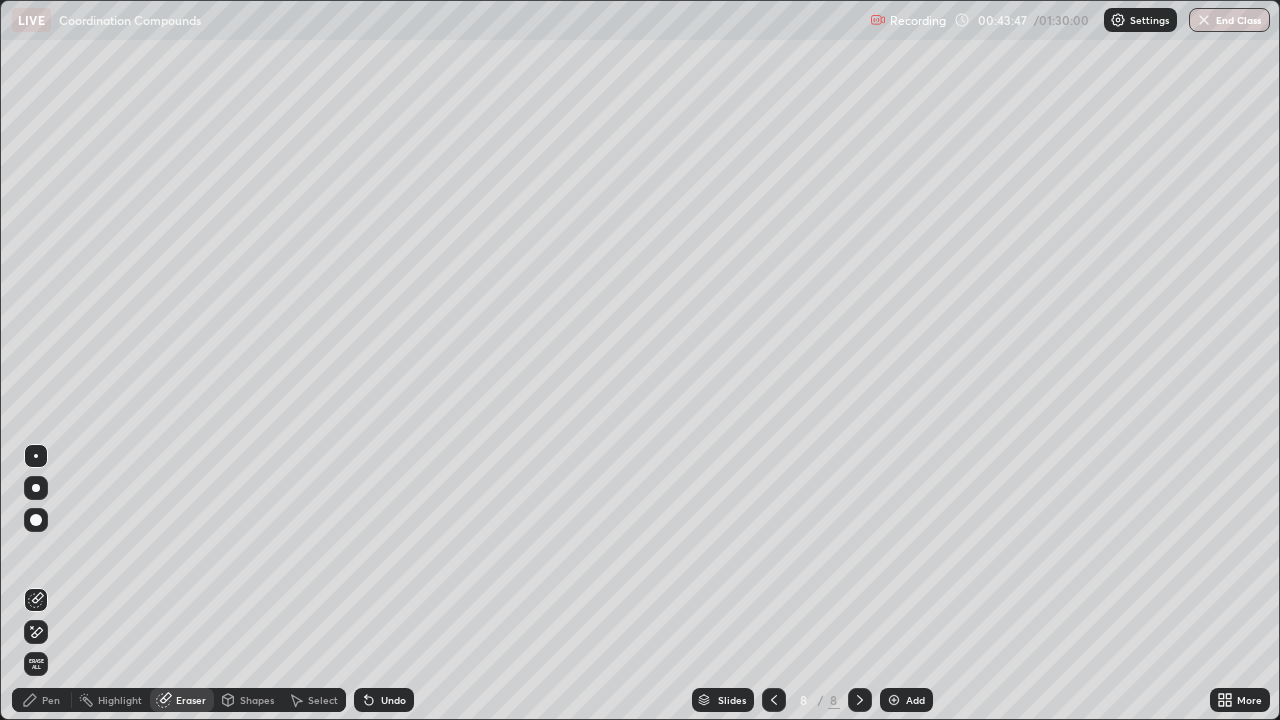 click 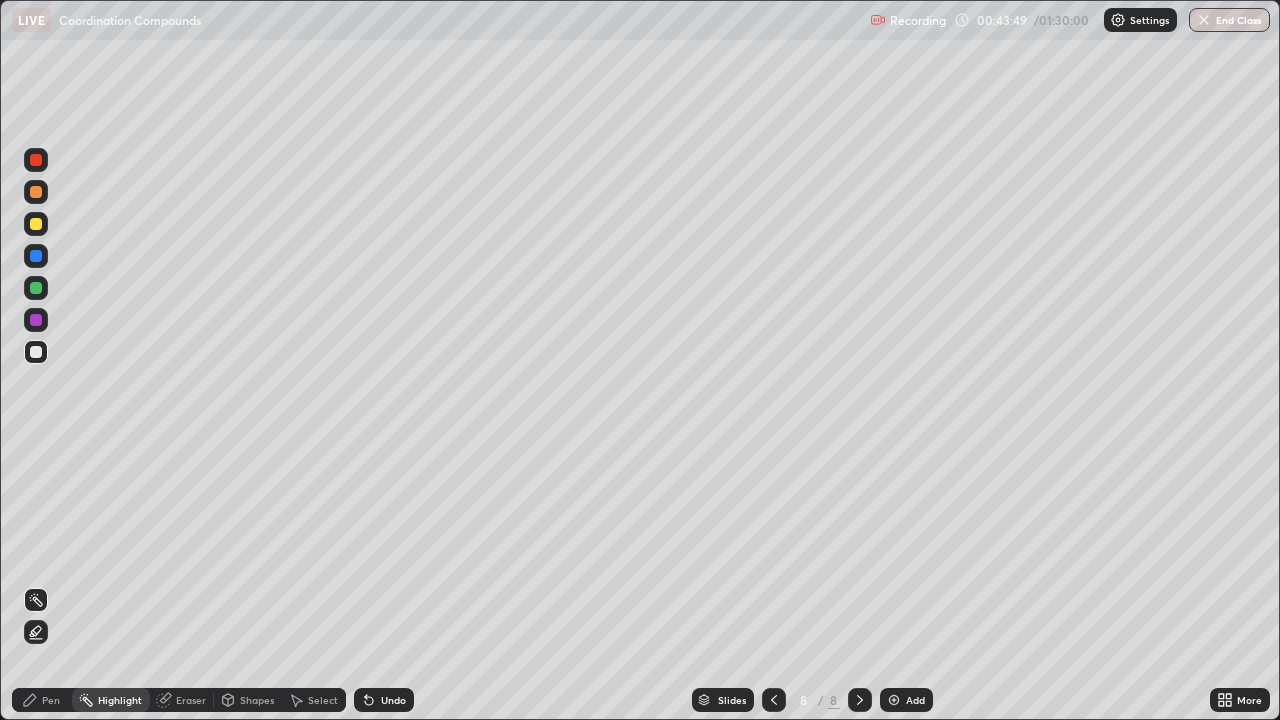 click 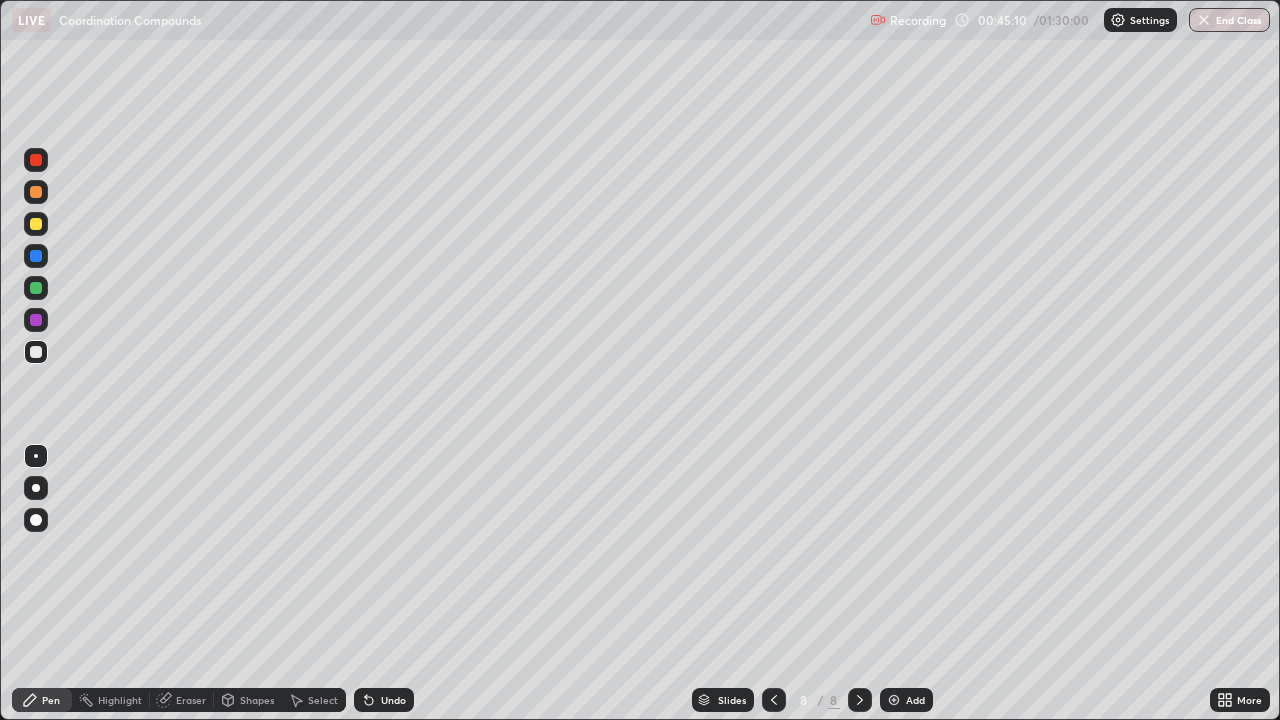 click on "Undo" at bounding box center [384, 700] 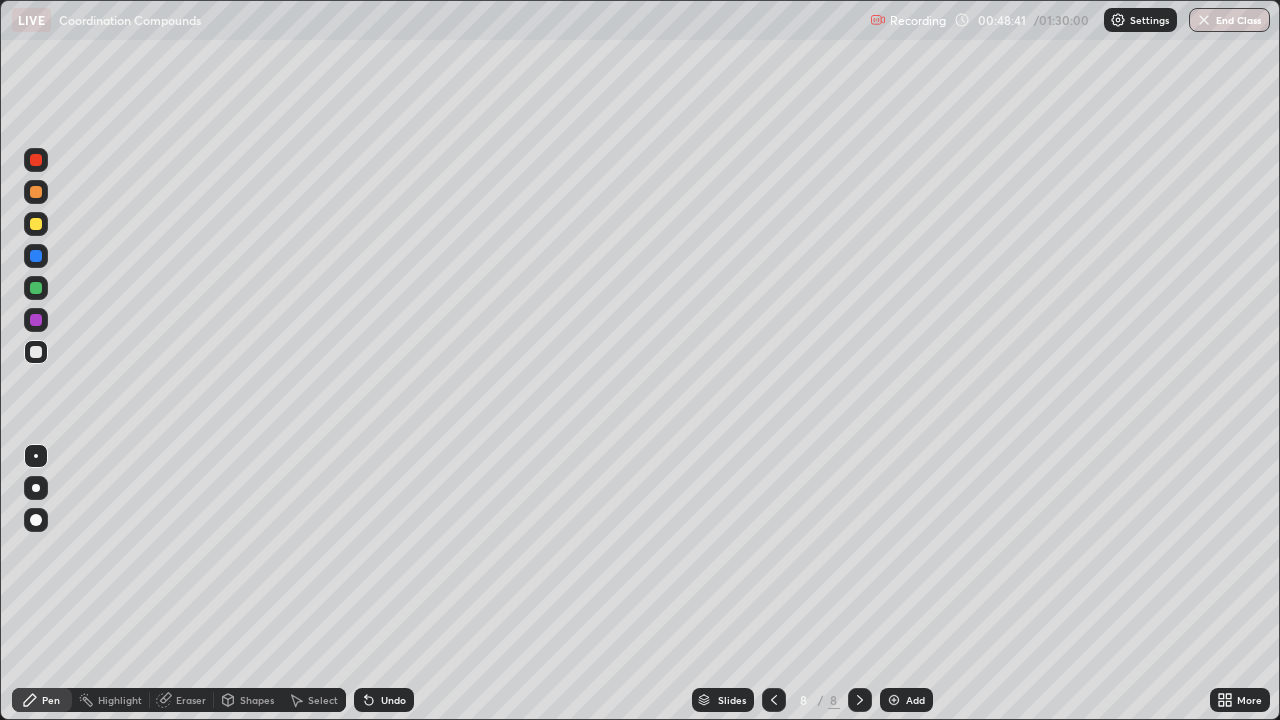 click 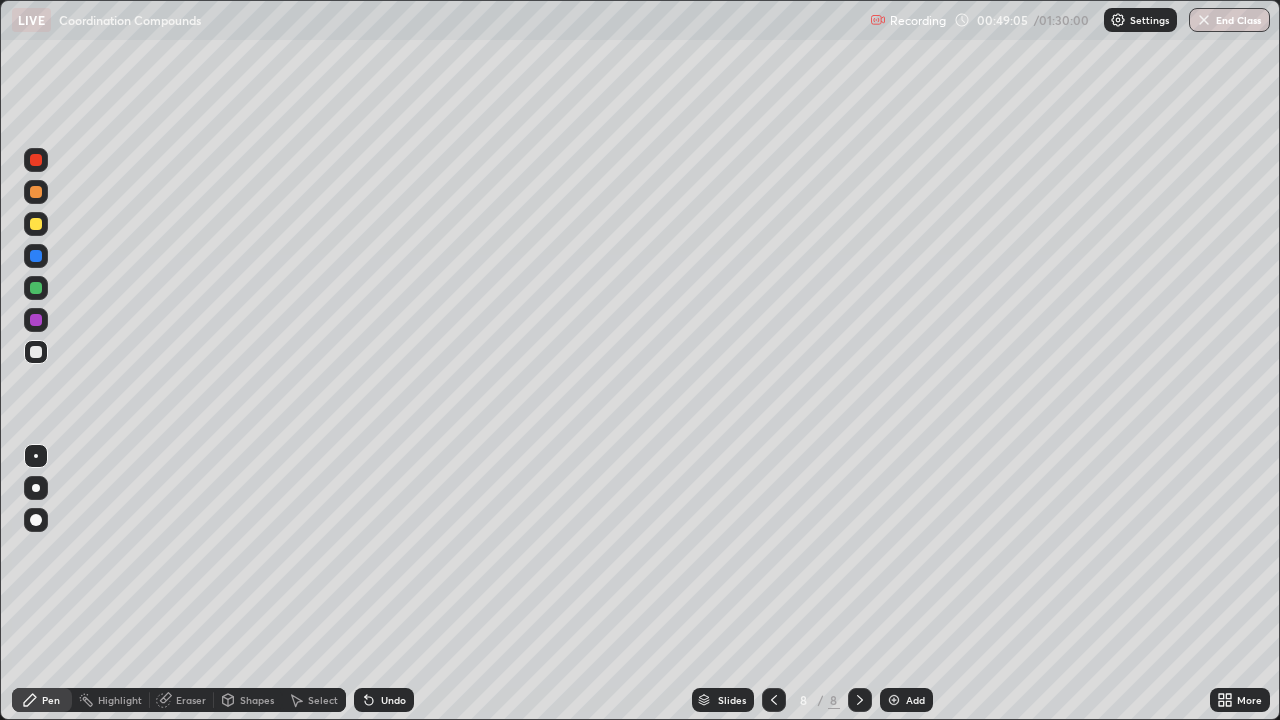 click on "Undo" at bounding box center (384, 700) 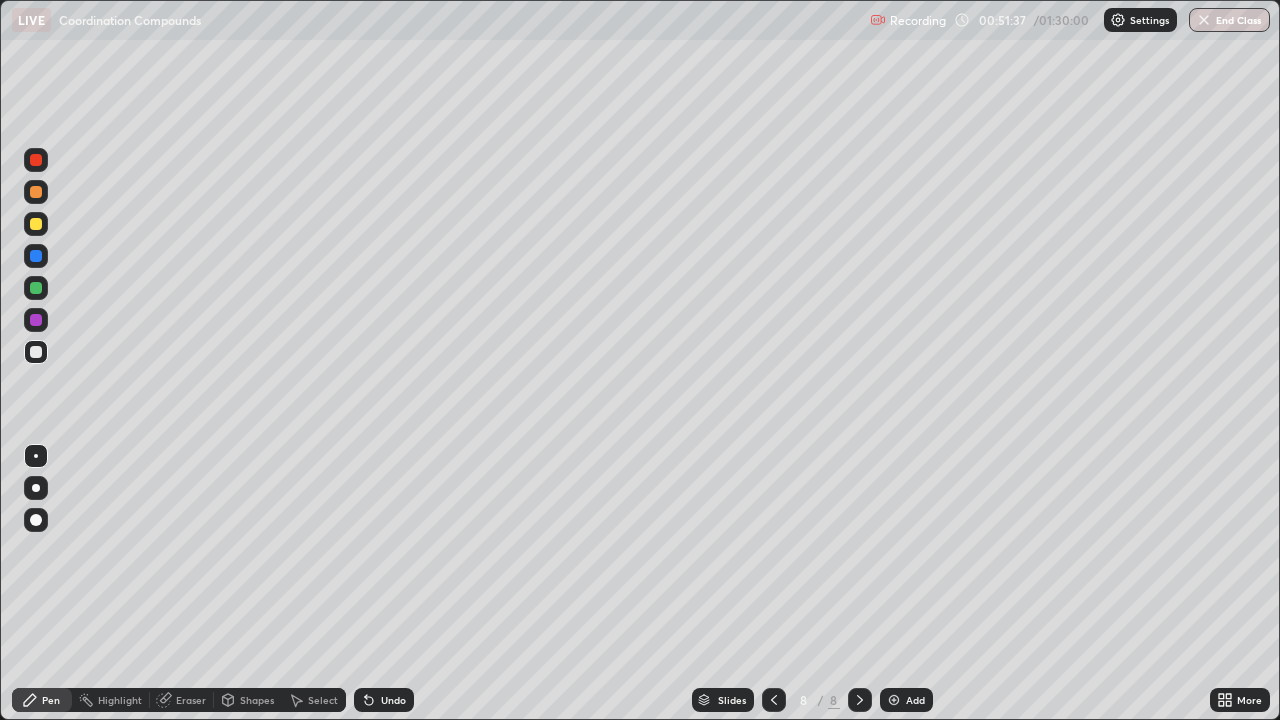 click on "Slides 8 / 8 Add" at bounding box center [812, 700] 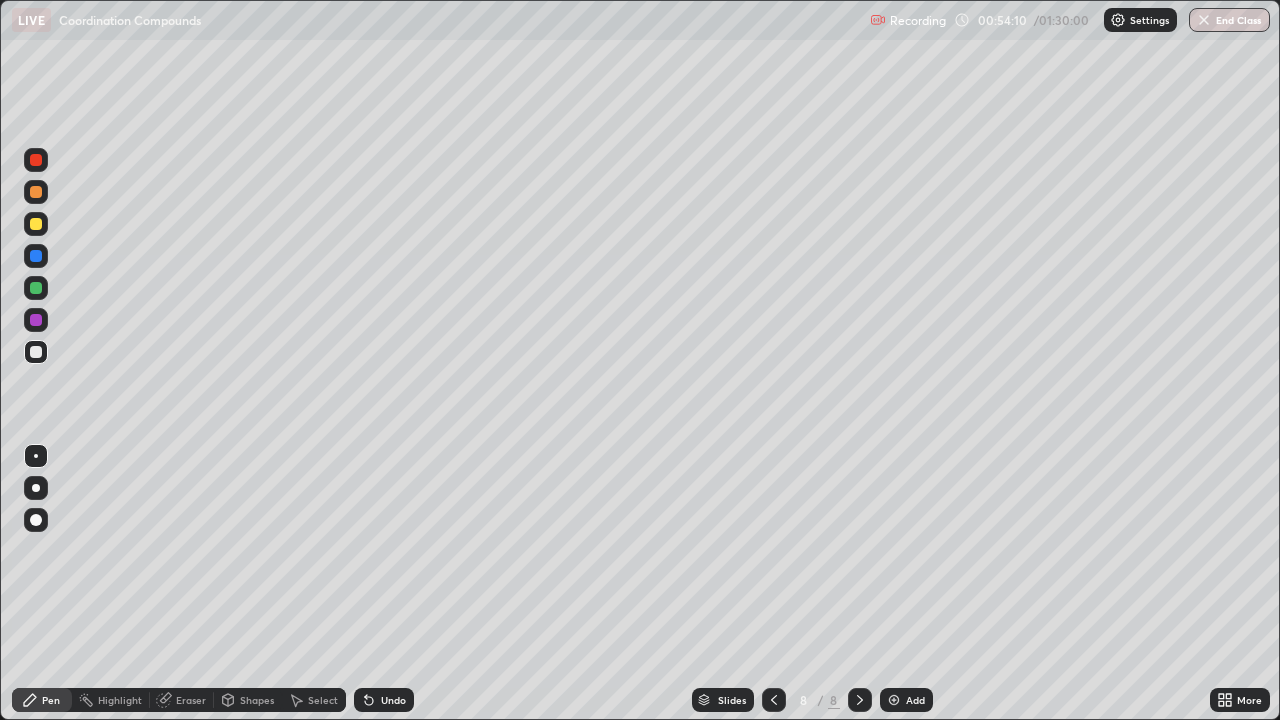 click at bounding box center (894, 700) 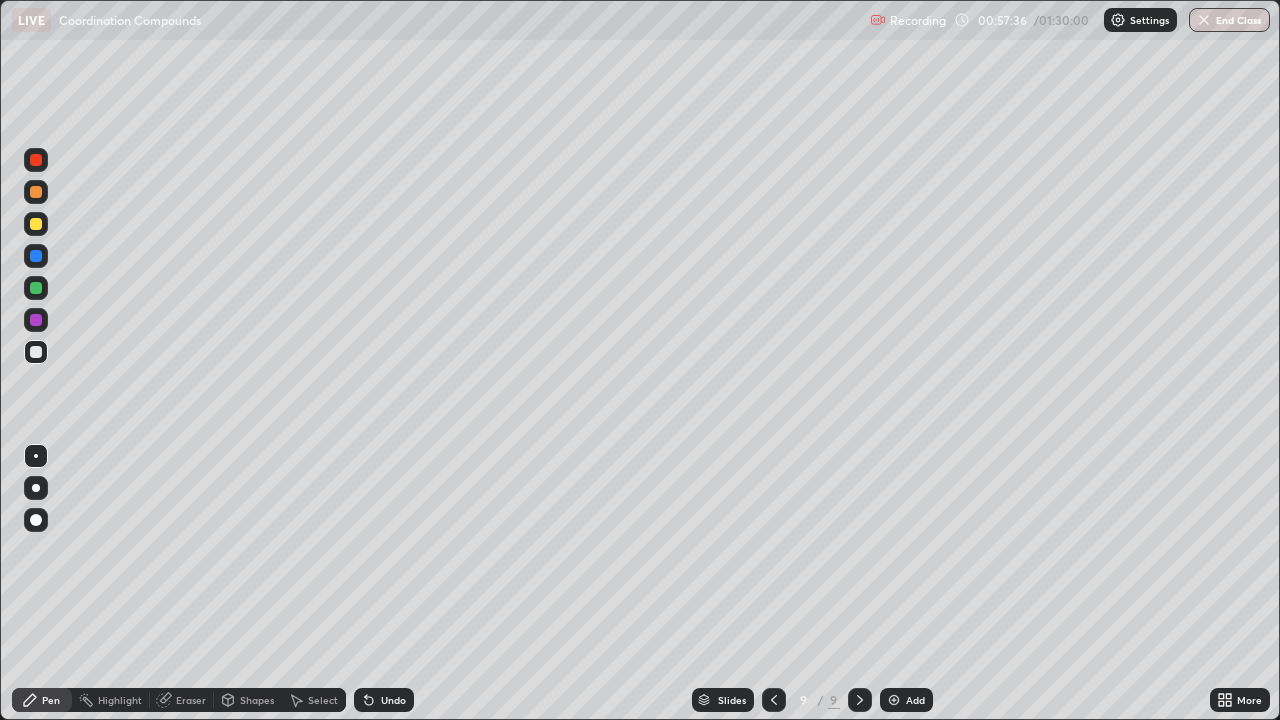 click on "Undo" at bounding box center [393, 700] 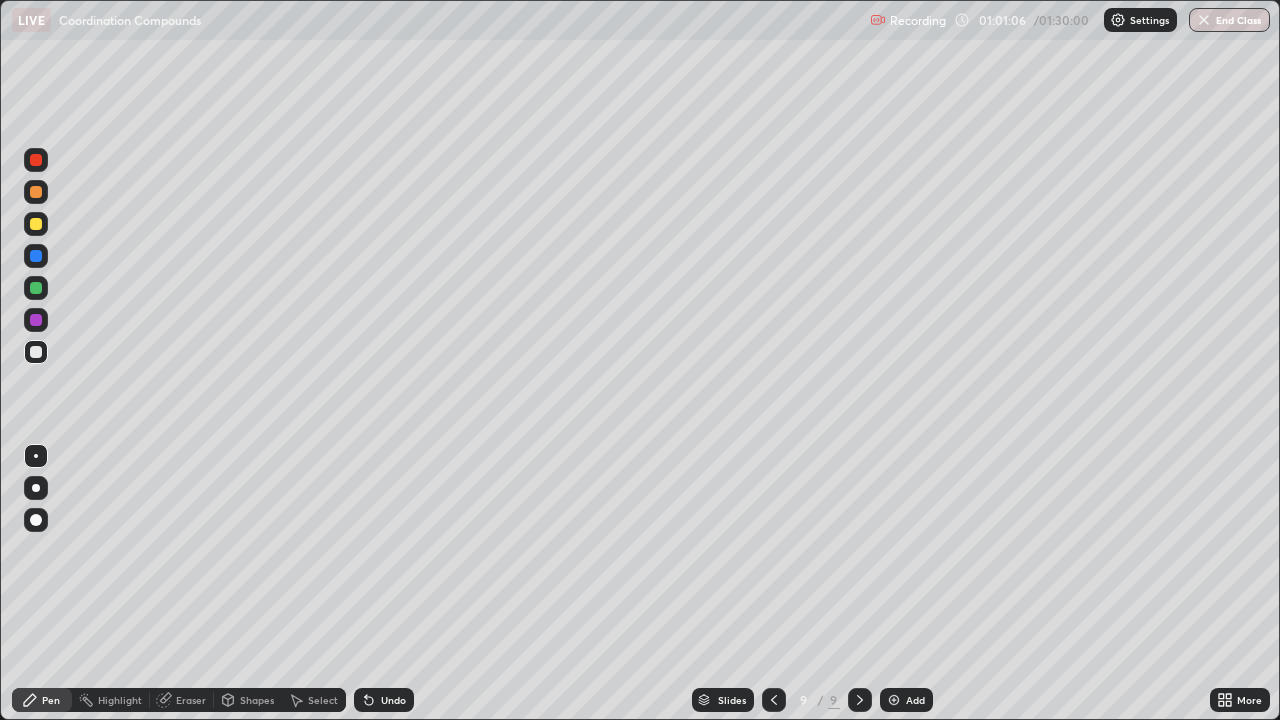 click on "Undo" at bounding box center (393, 700) 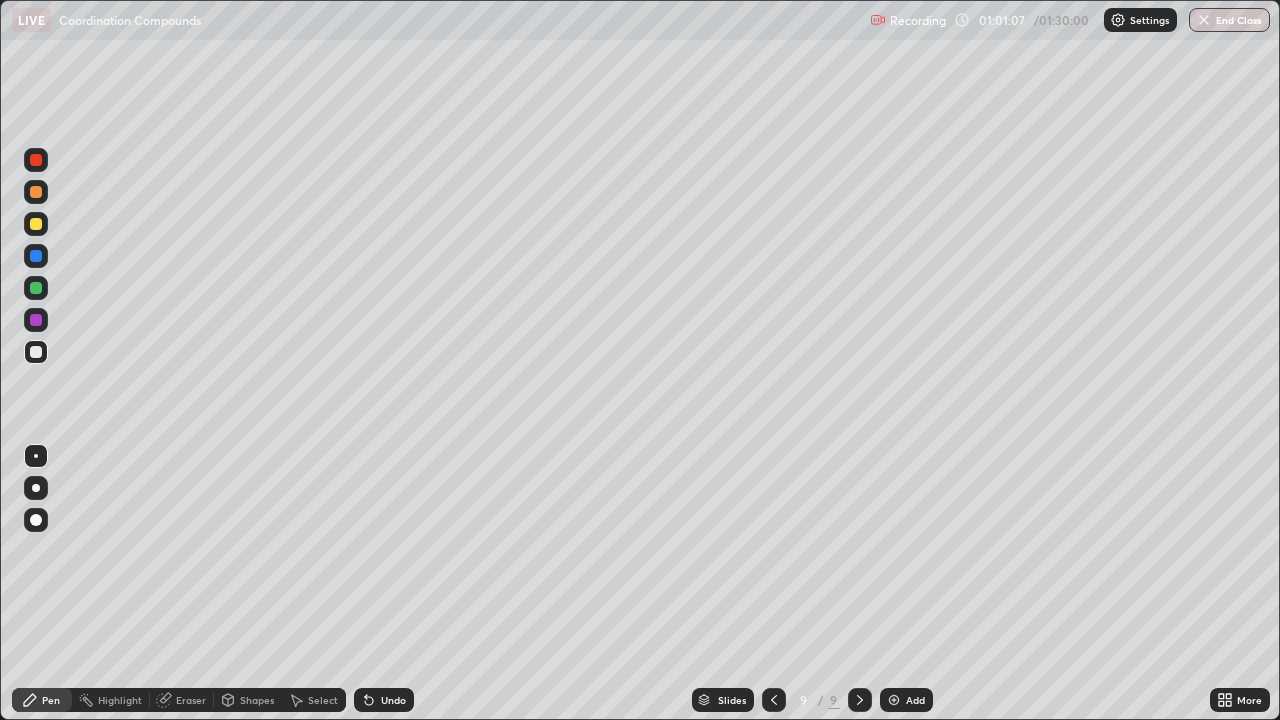 click on "Undo" at bounding box center [384, 700] 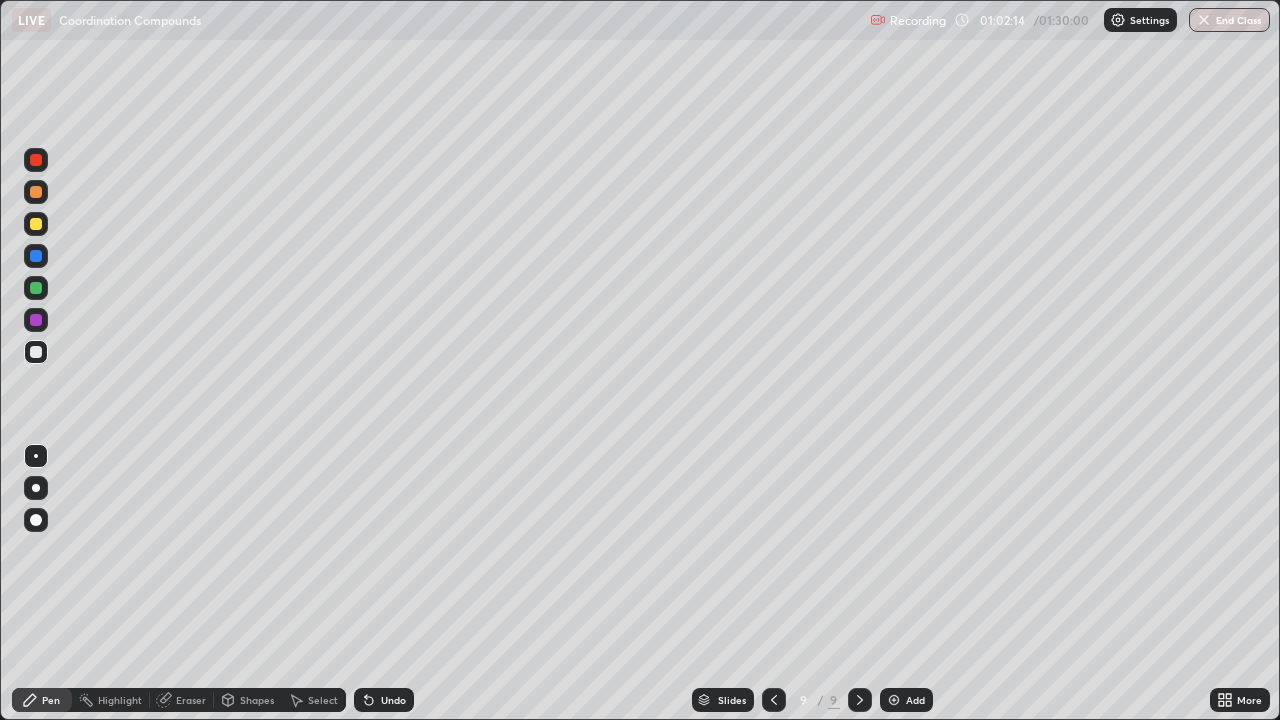 click at bounding box center (894, 700) 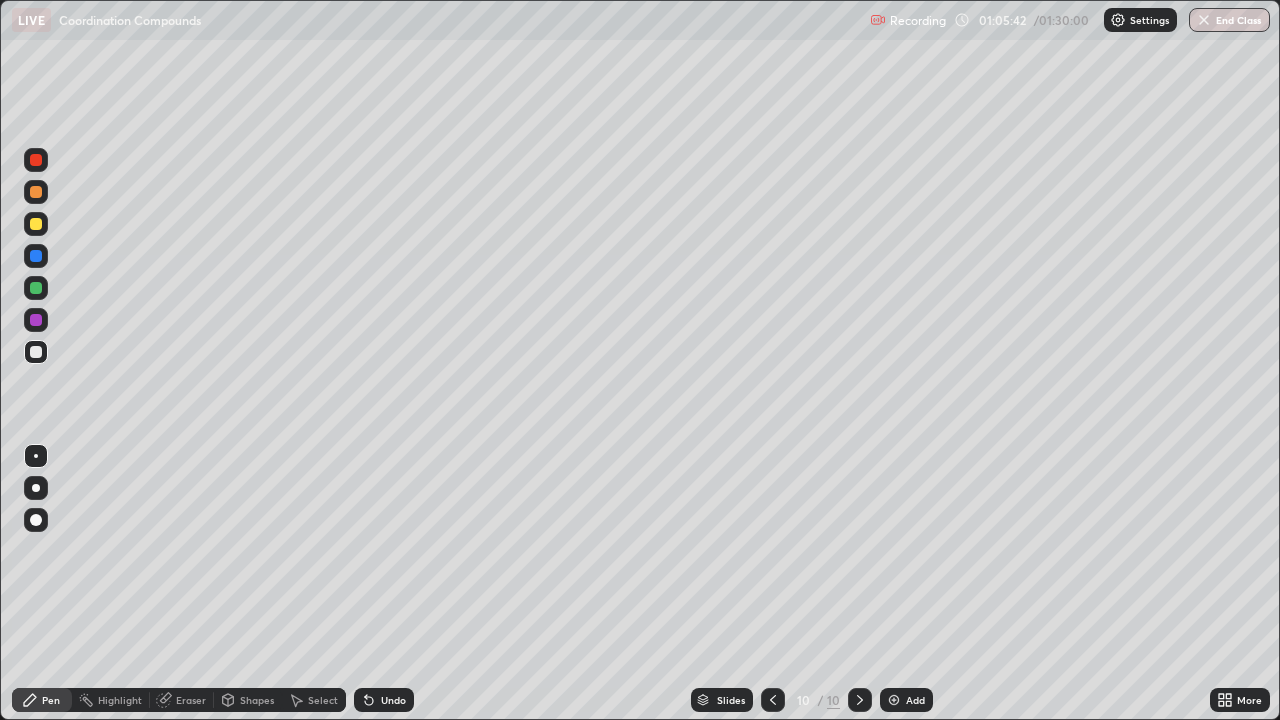 click on "Undo" at bounding box center [384, 700] 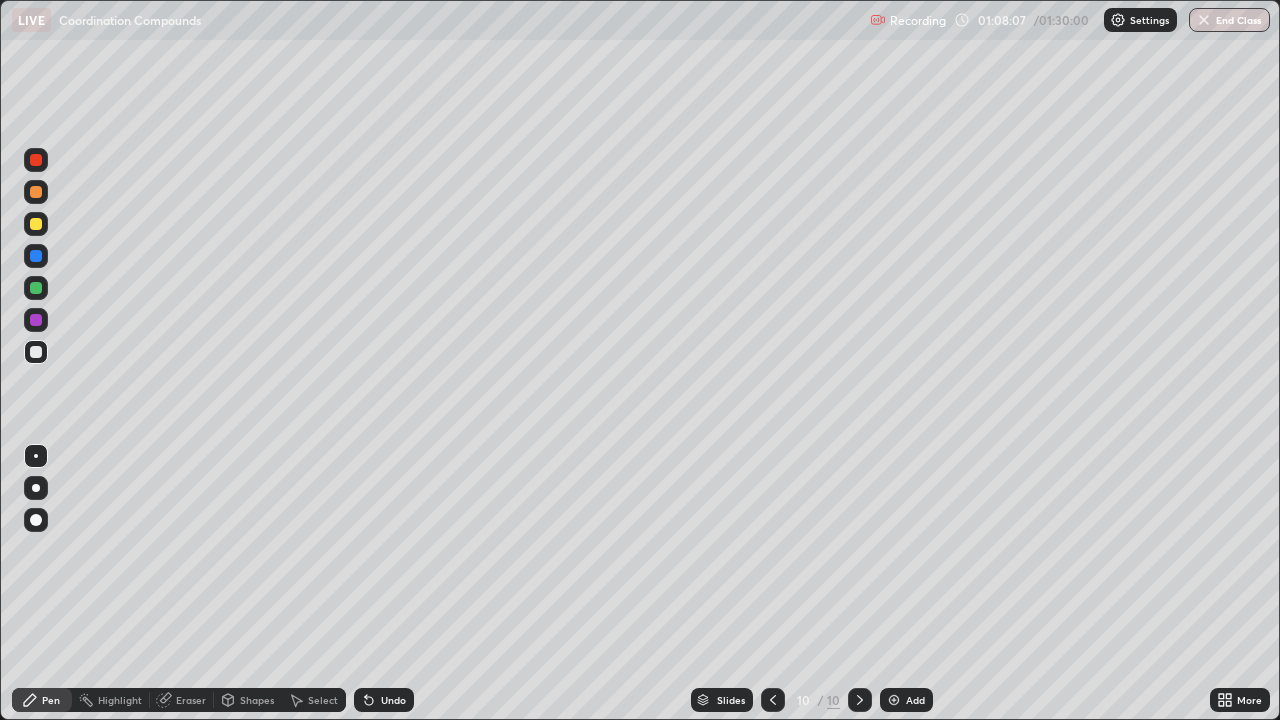 click on "Undo" at bounding box center [384, 700] 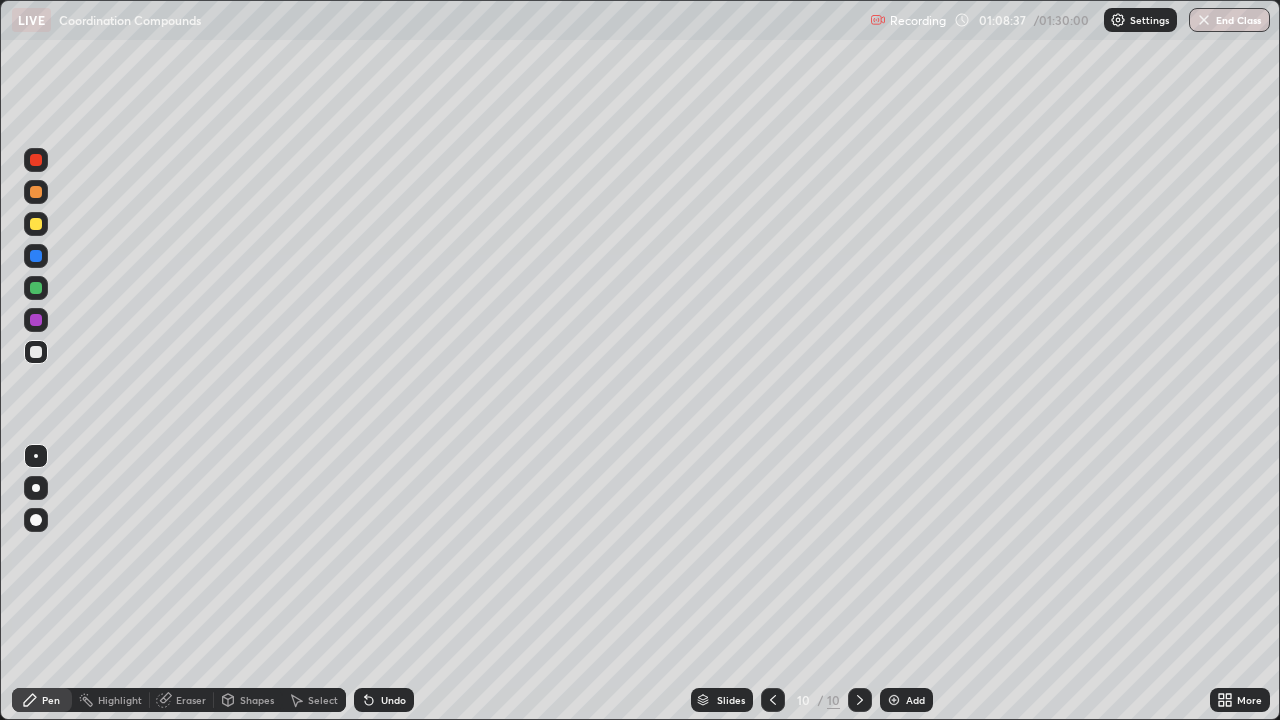 click 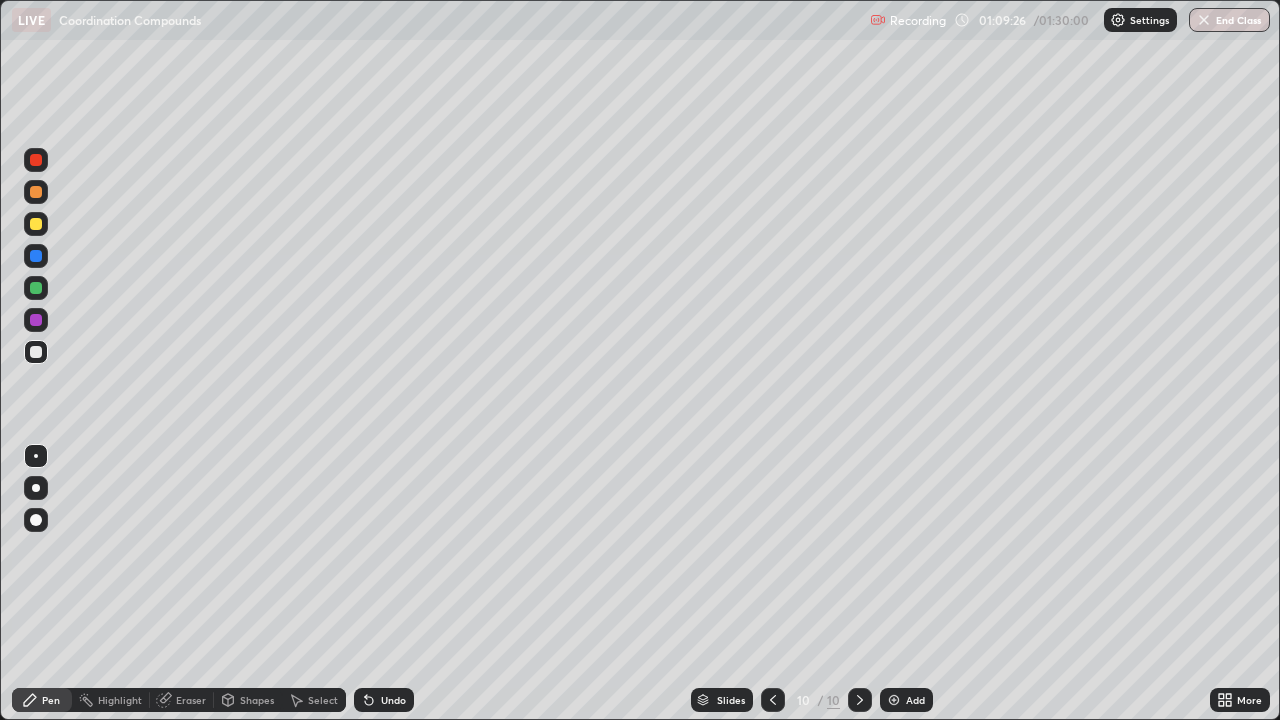 click 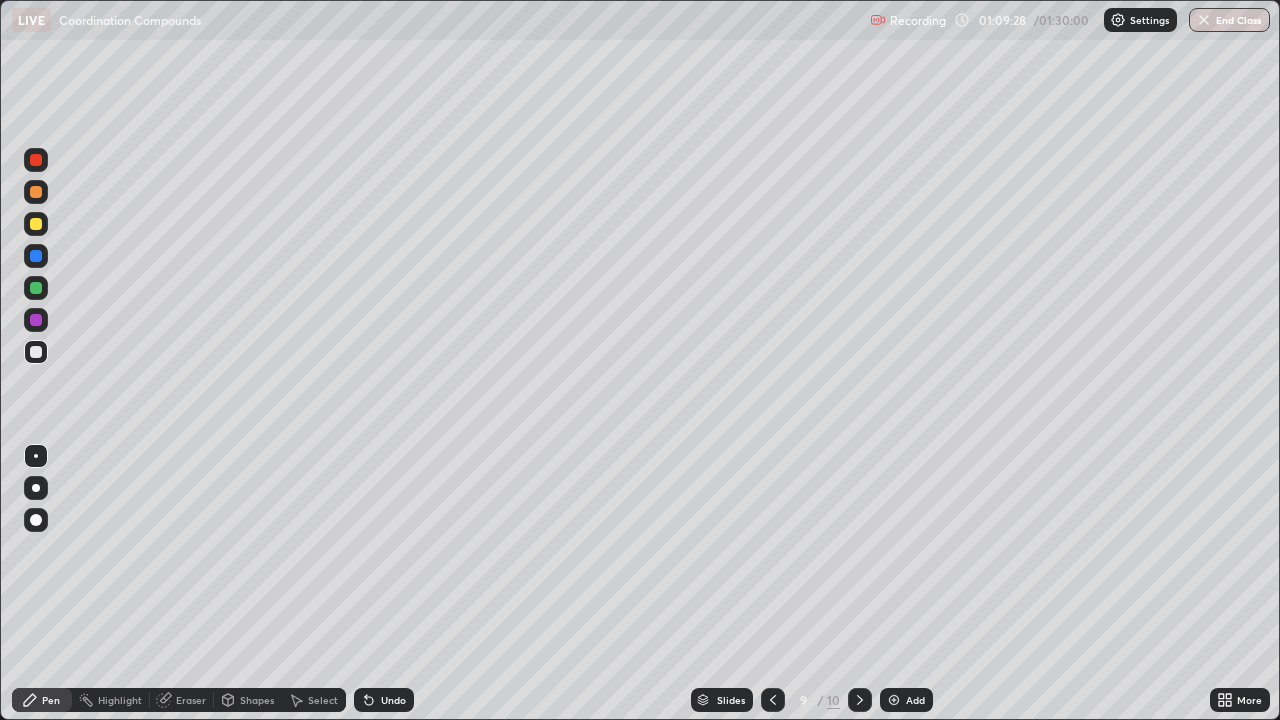 click 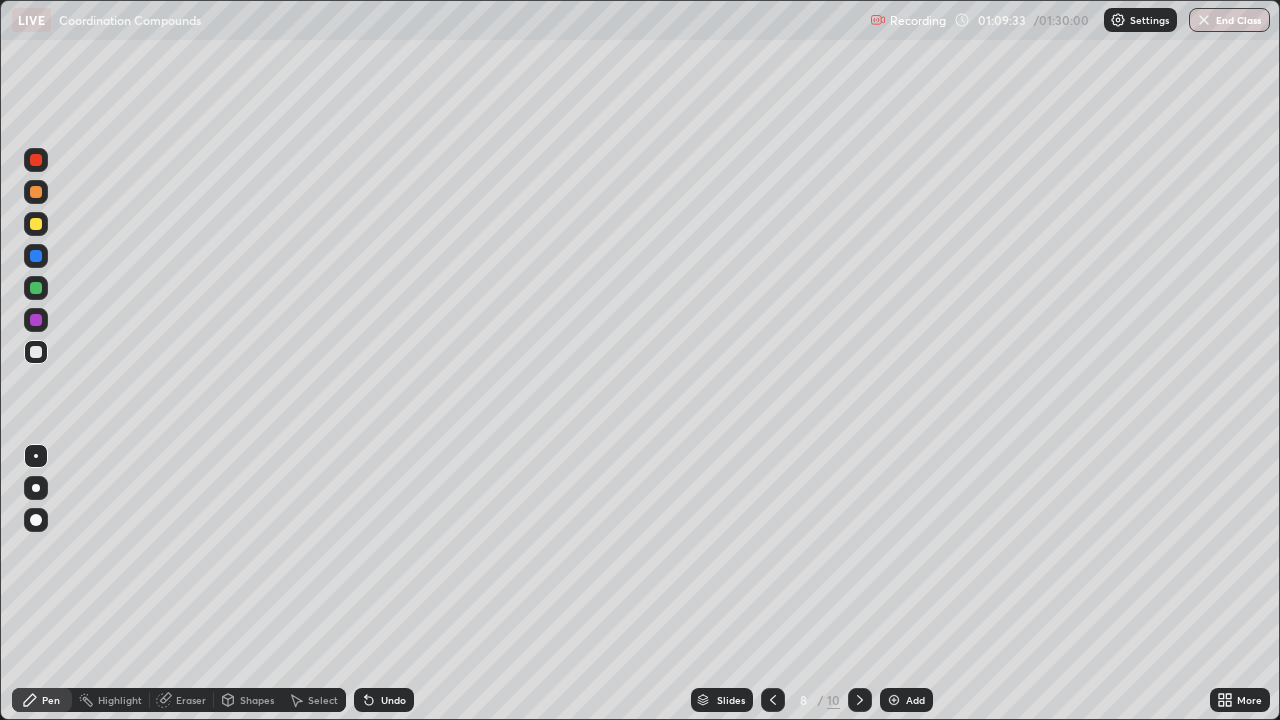 click at bounding box center [860, 700] 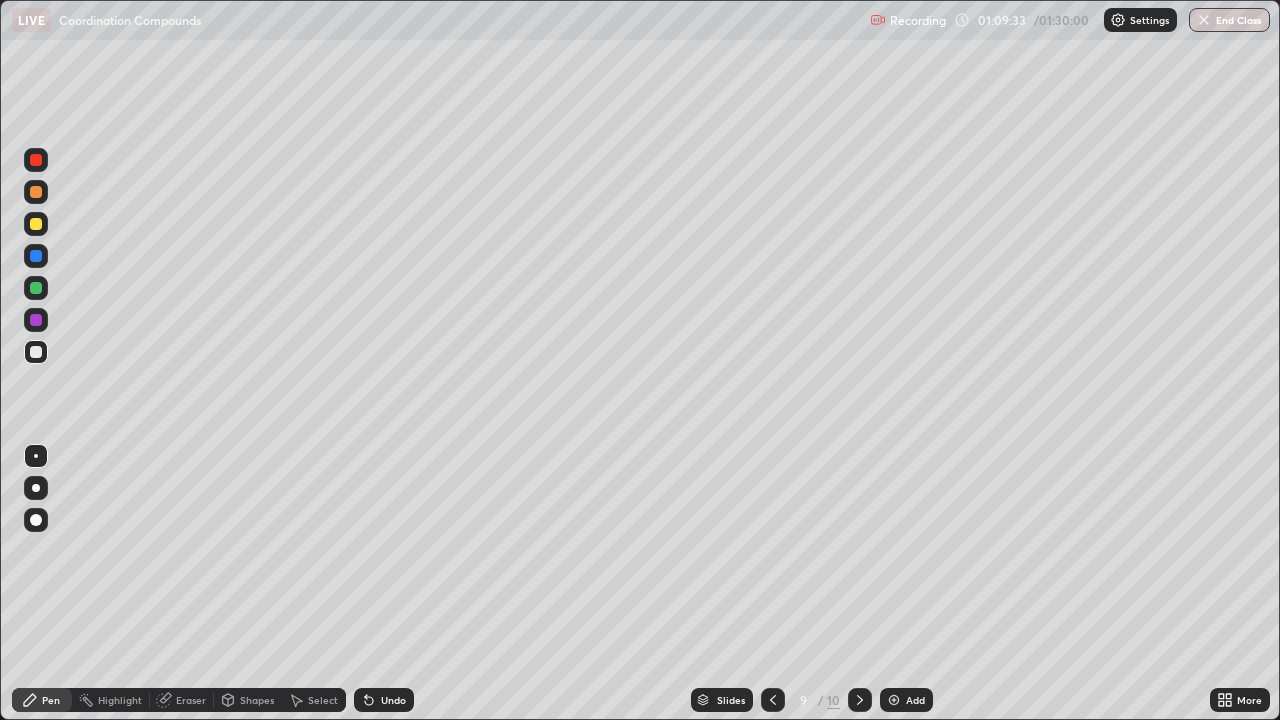 click 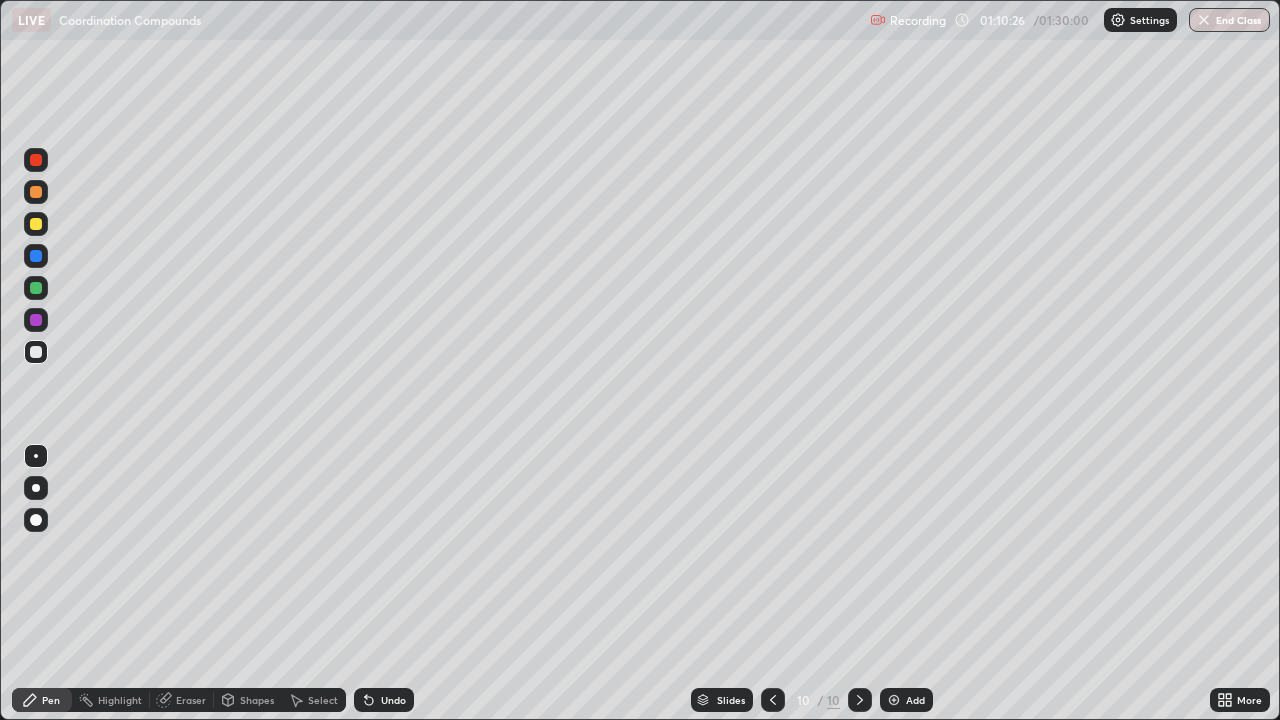 click 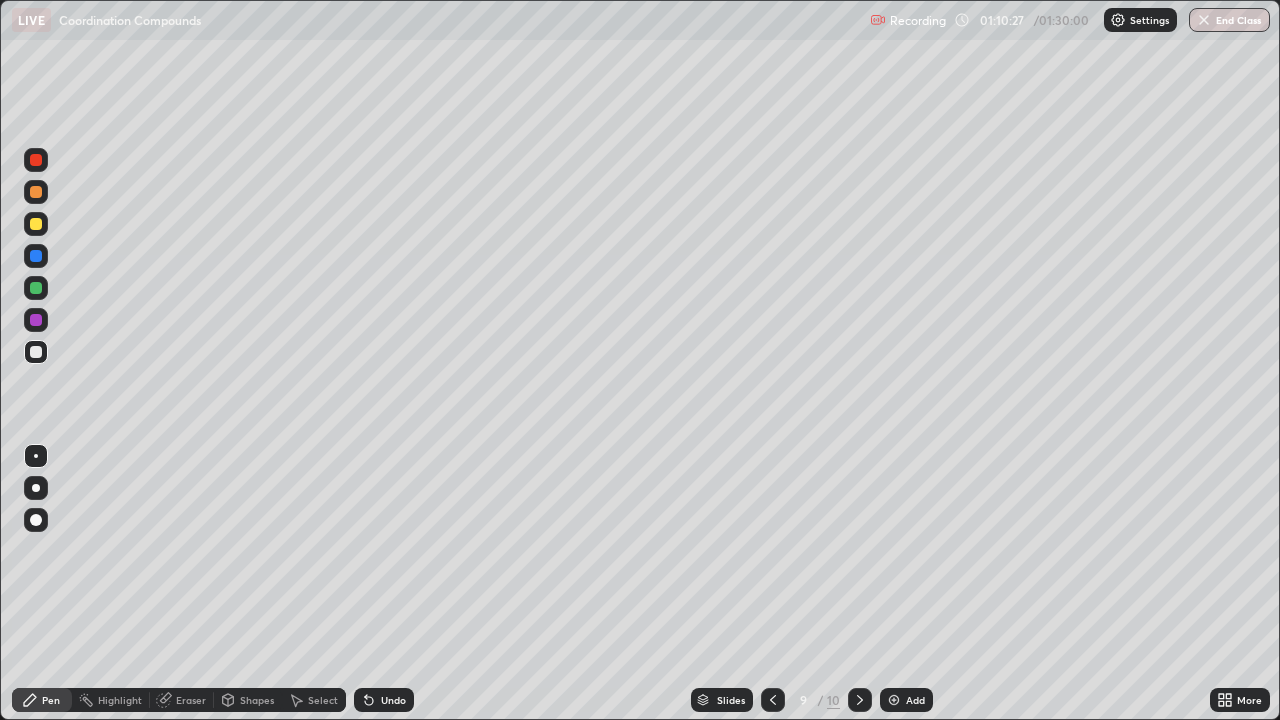 click 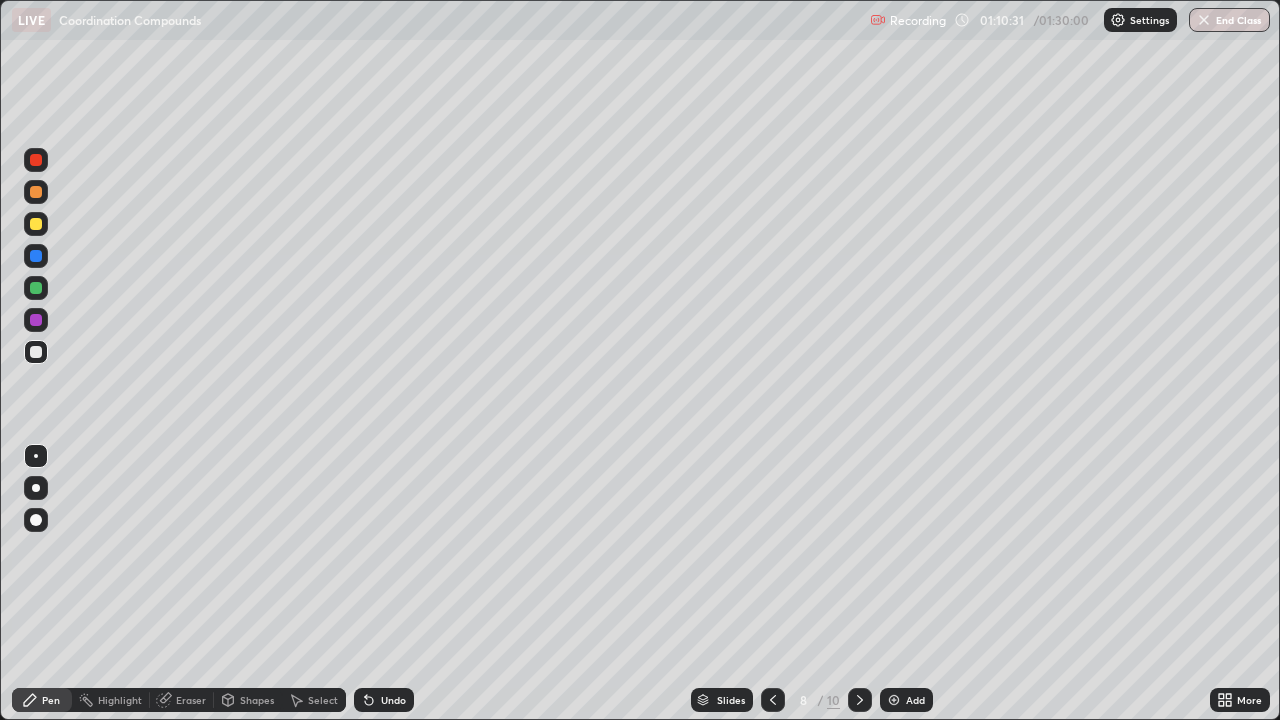 click 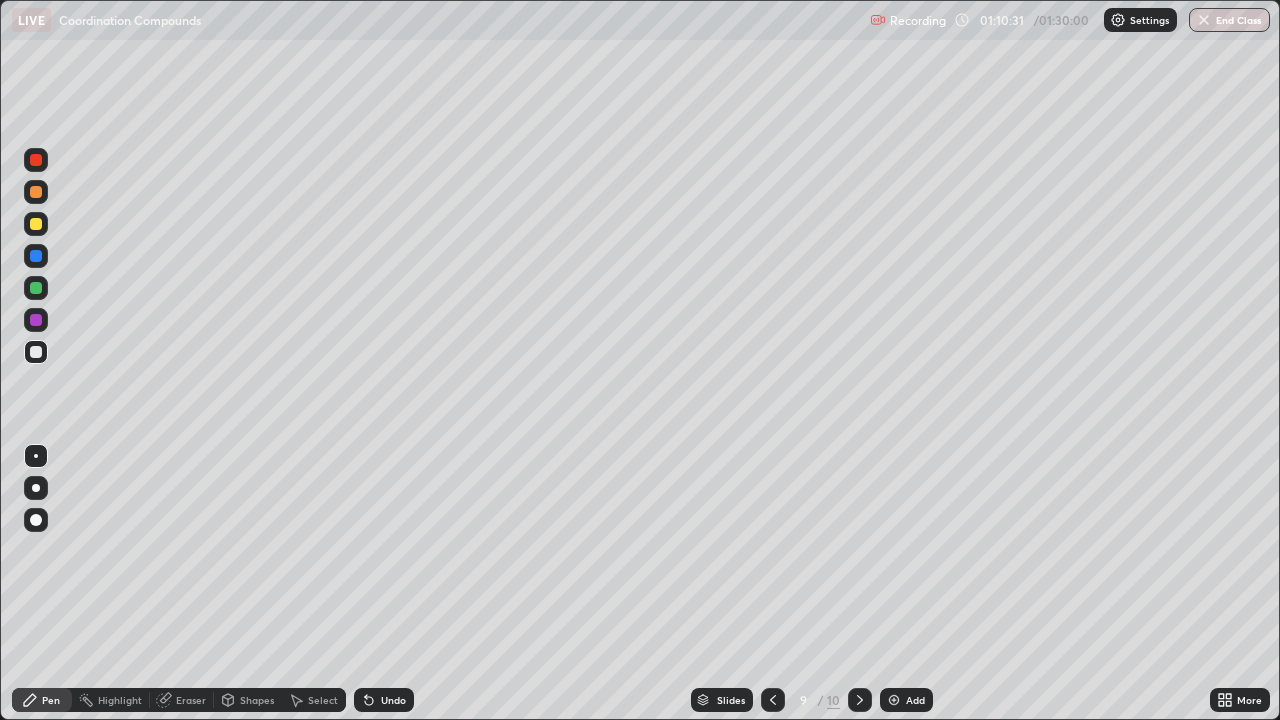 click 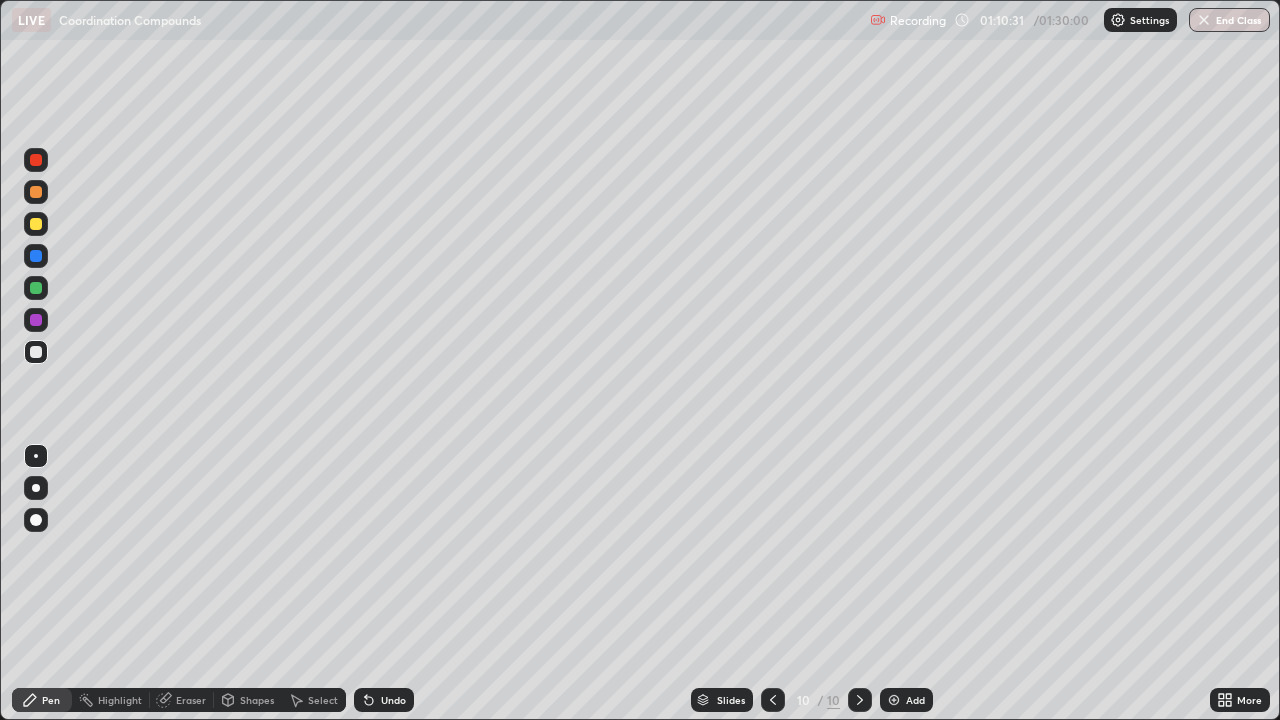 click 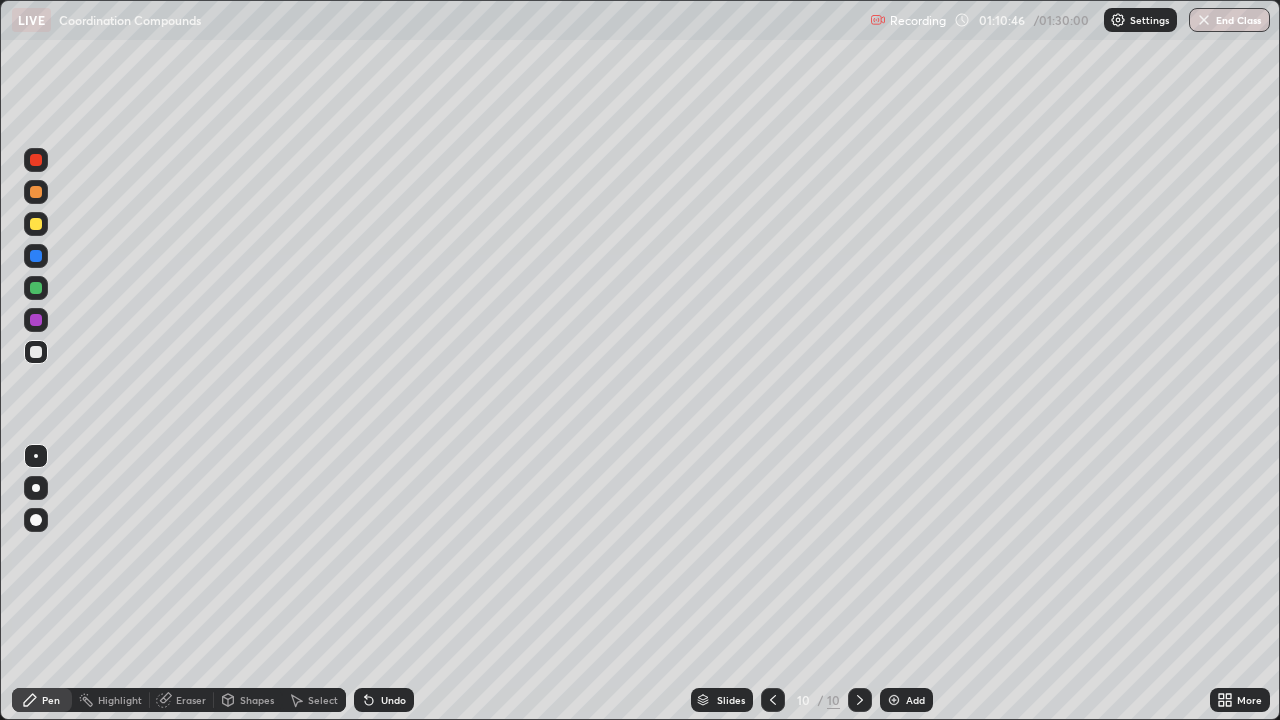 click 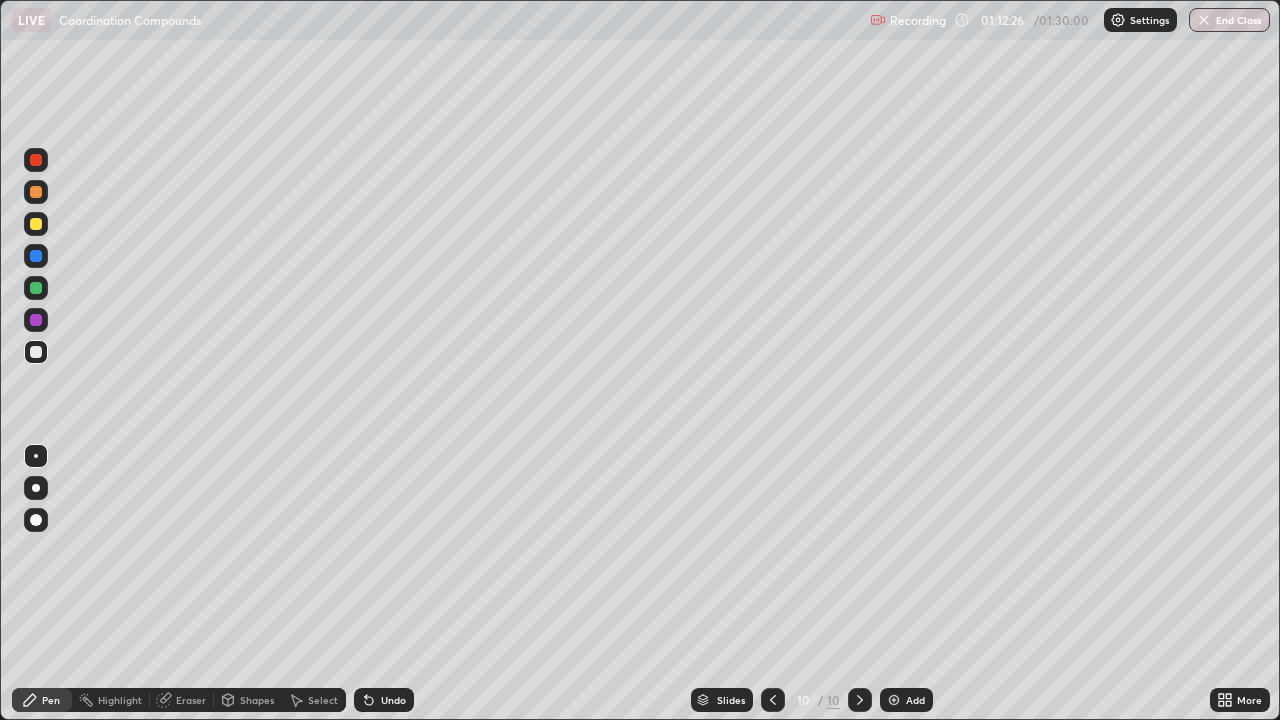 click on "Add" at bounding box center [915, 700] 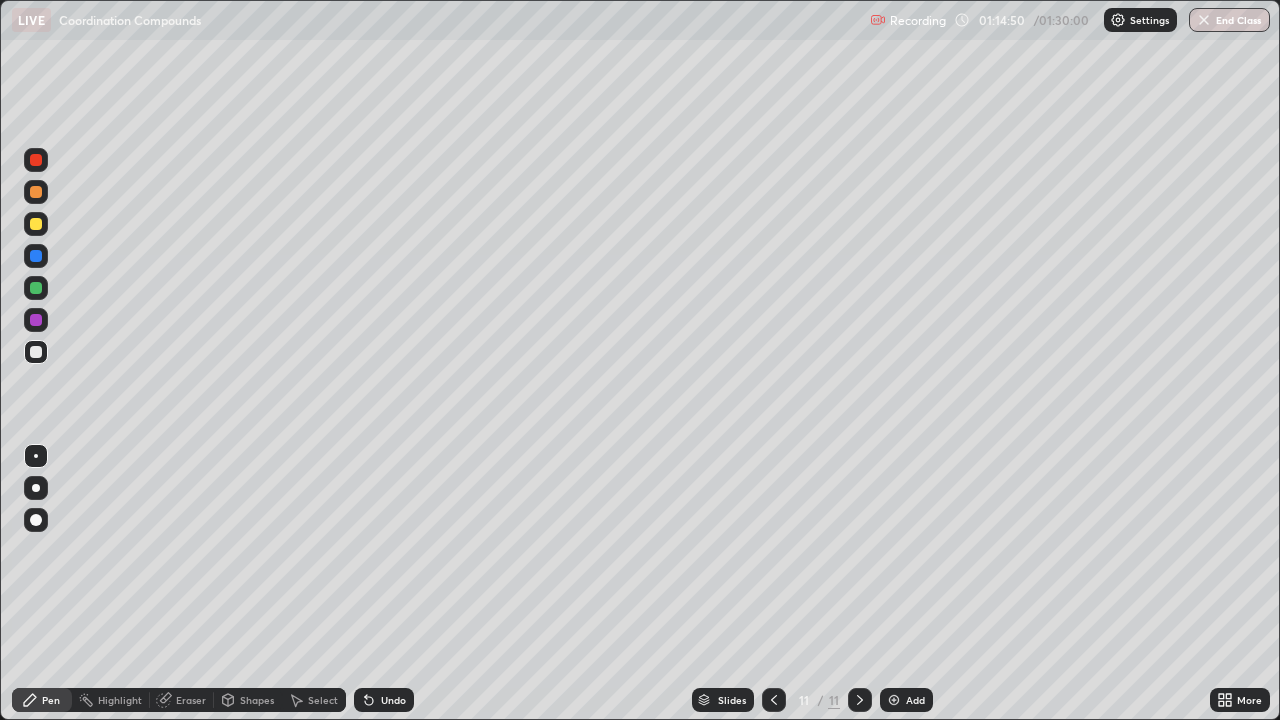 click on "Undo" at bounding box center [393, 700] 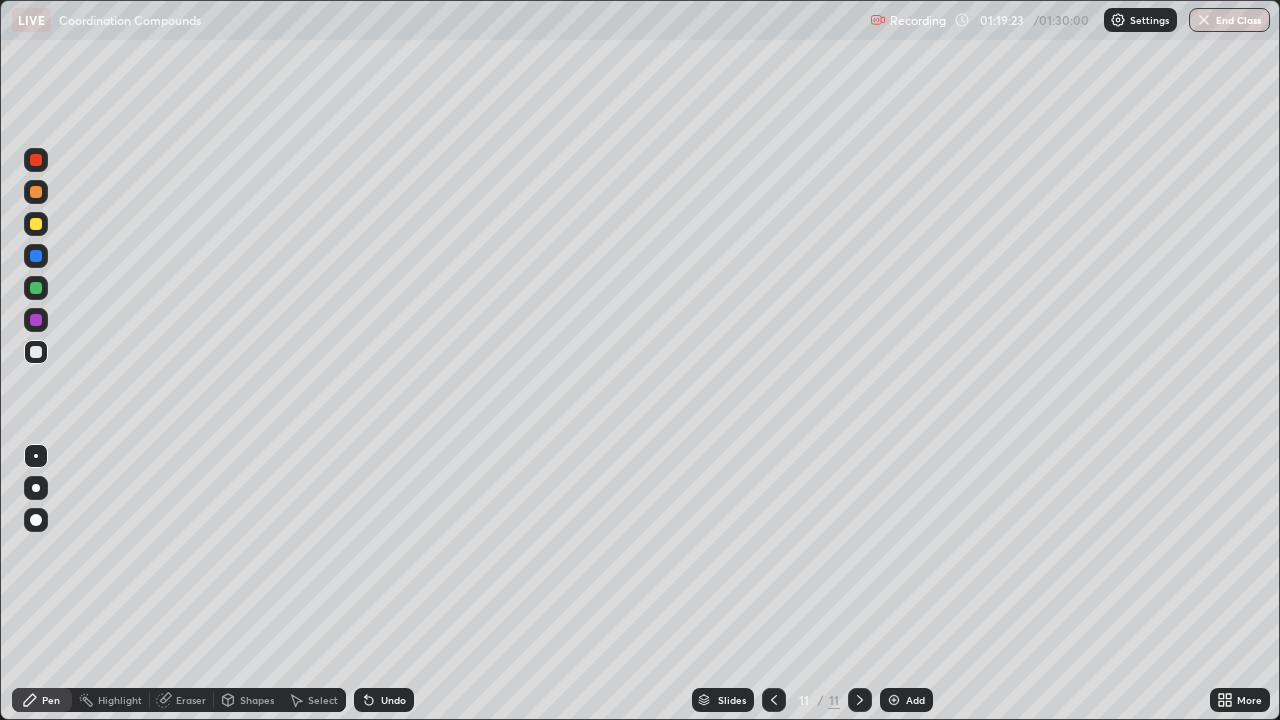 click on "Add" at bounding box center (915, 700) 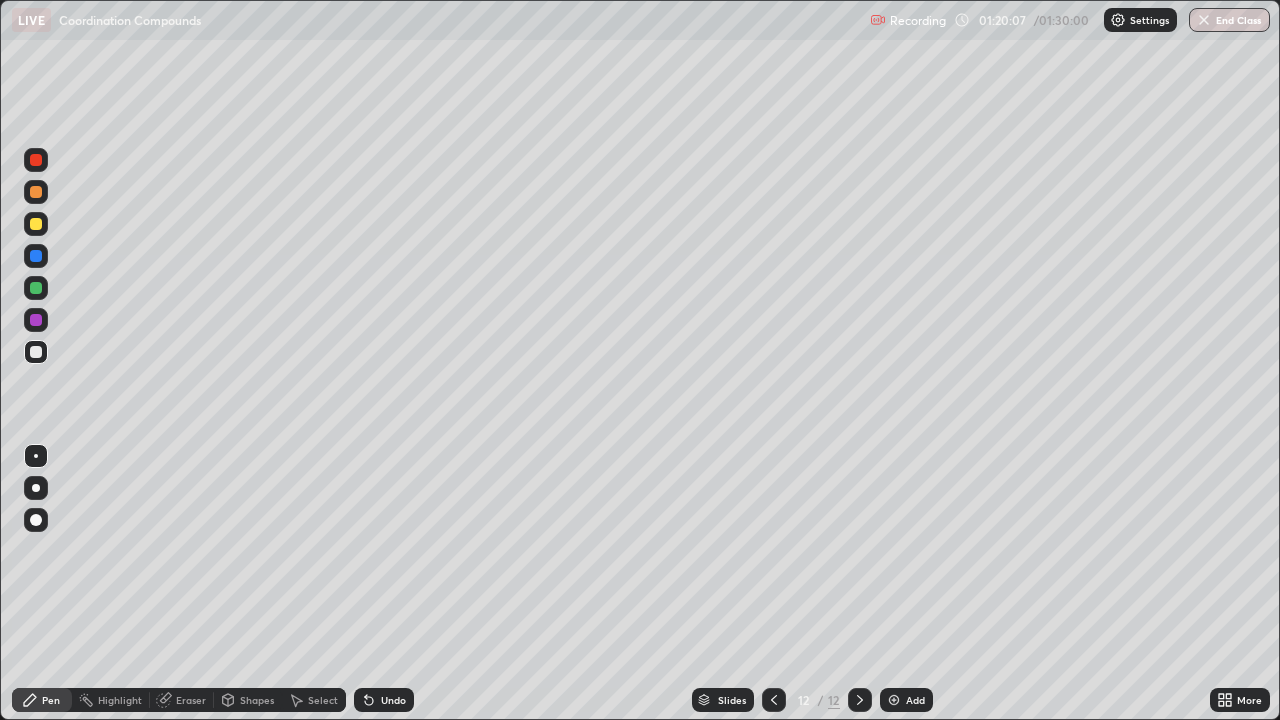 click on "Undo" at bounding box center [384, 700] 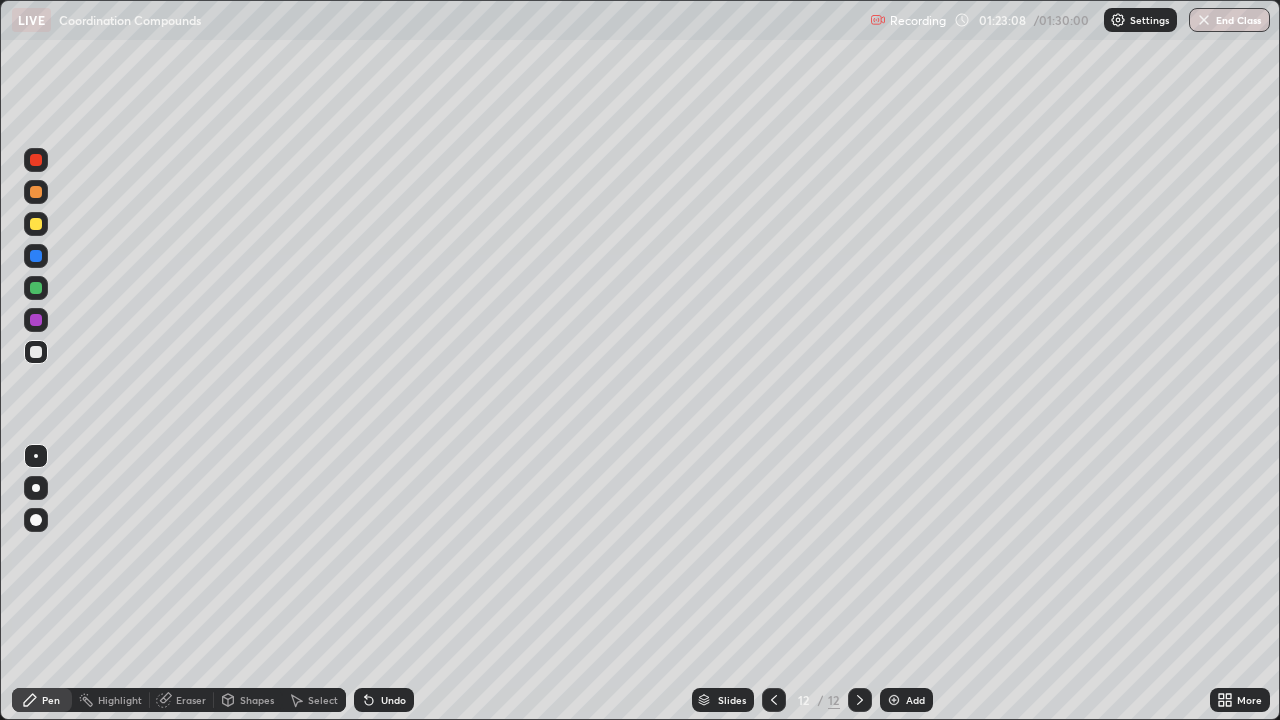 click on "Undo" at bounding box center [393, 700] 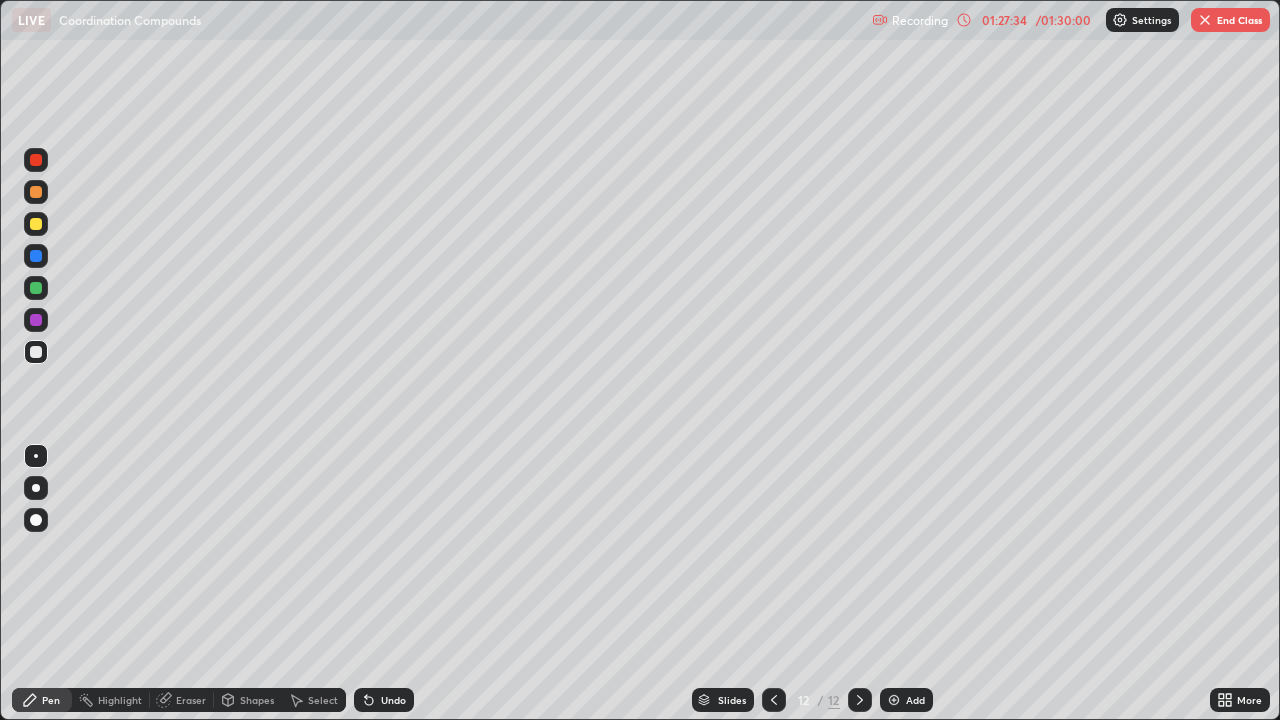 click on "End Class" at bounding box center (1230, 20) 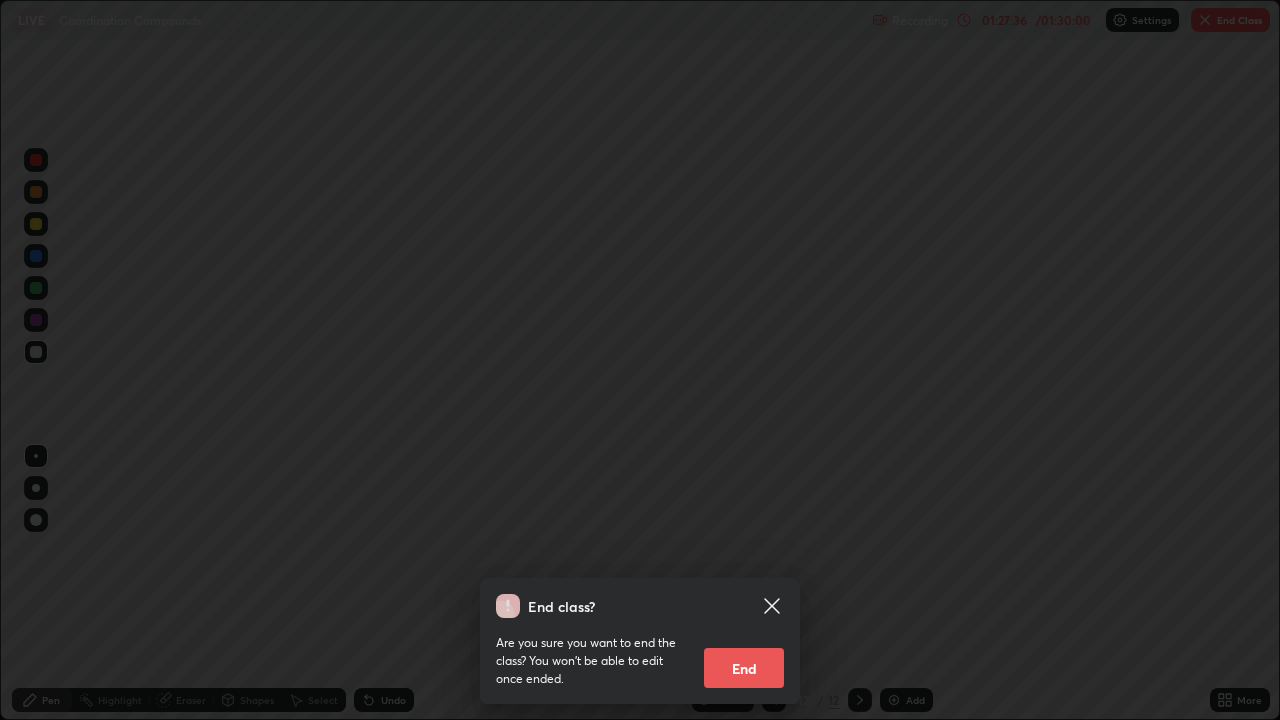 click on "End" at bounding box center (744, 668) 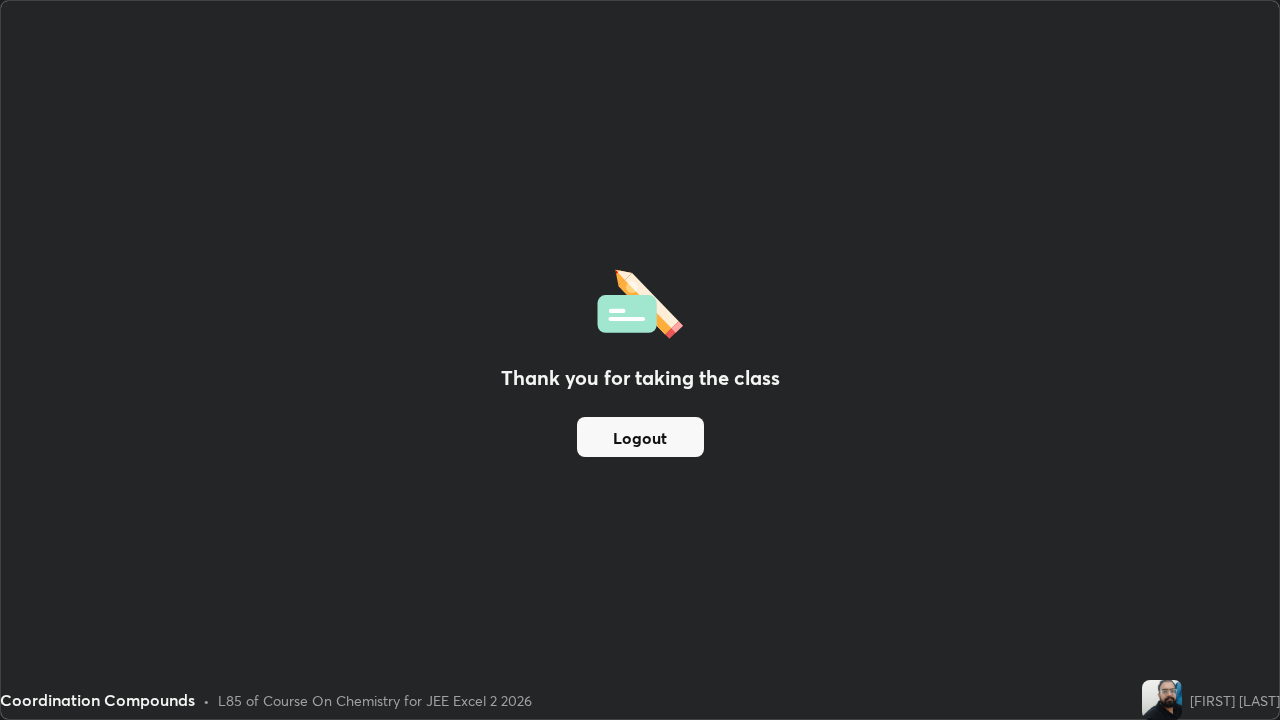 click on "Logout" at bounding box center (640, 437) 